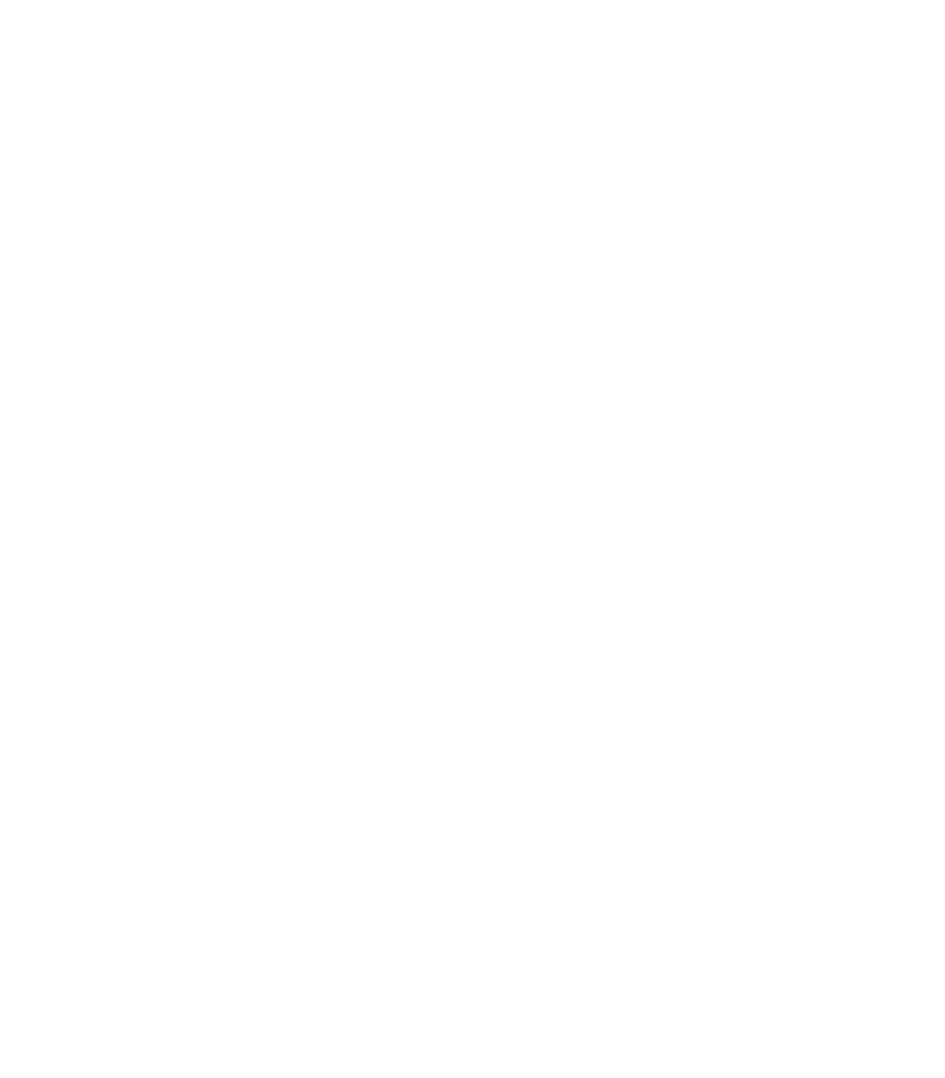 scroll, scrollTop: 0, scrollLeft: 0, axis: both 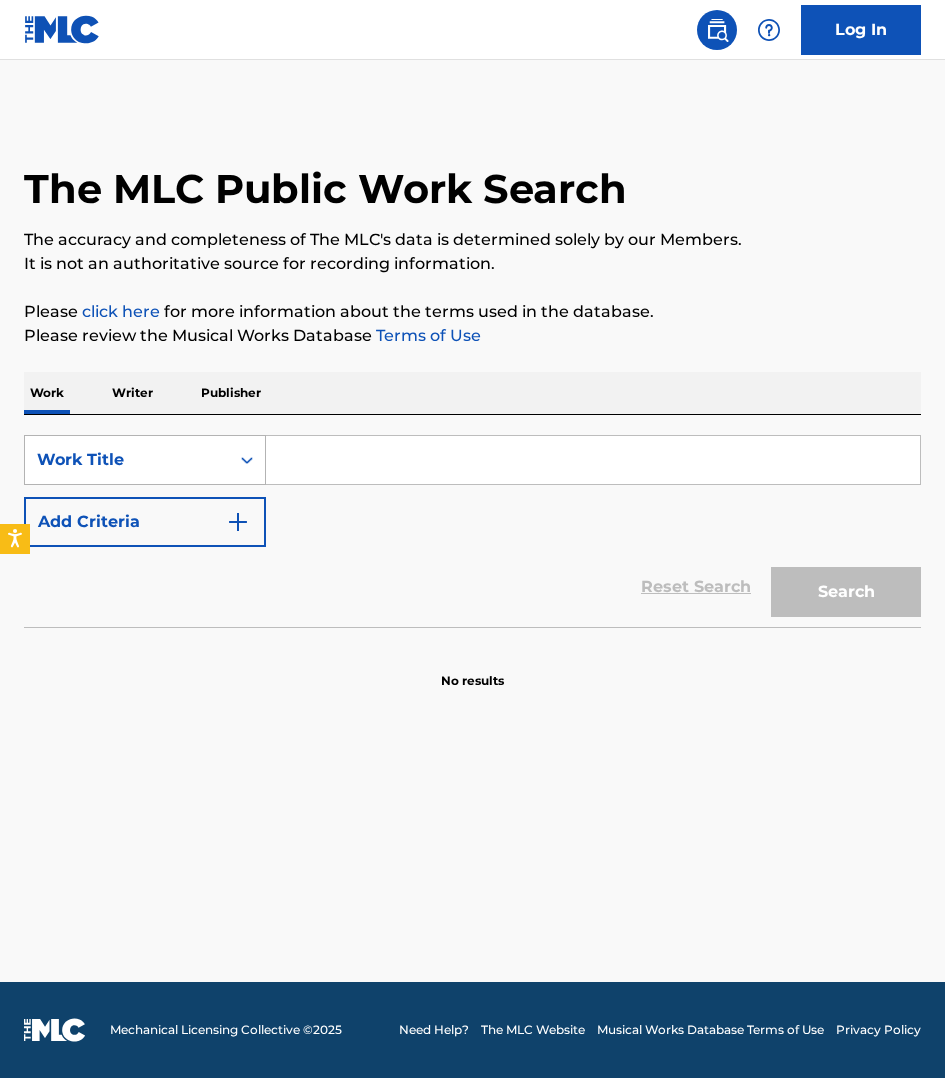 click on "Work Title" at bounding box center (127, 460) 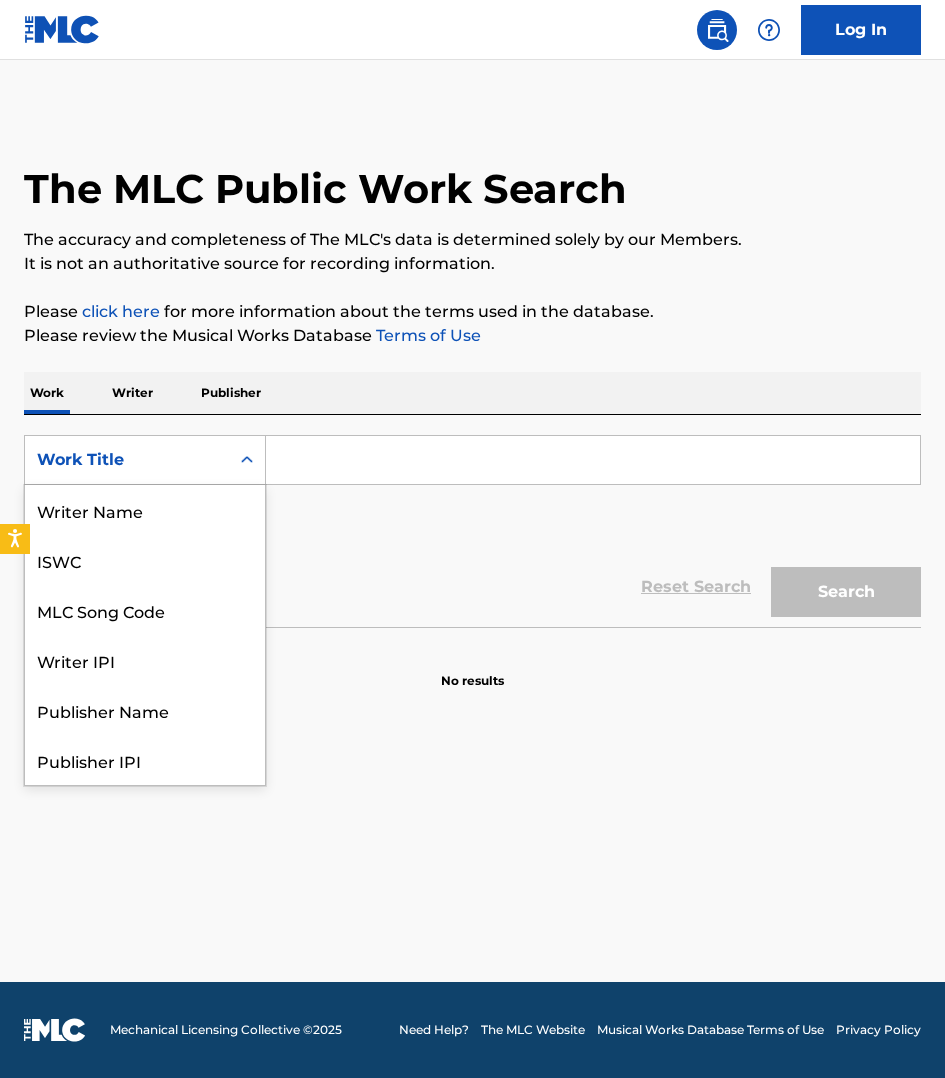 scroll, scrollTop: 100, scrollLeft: 0, axis: vertical 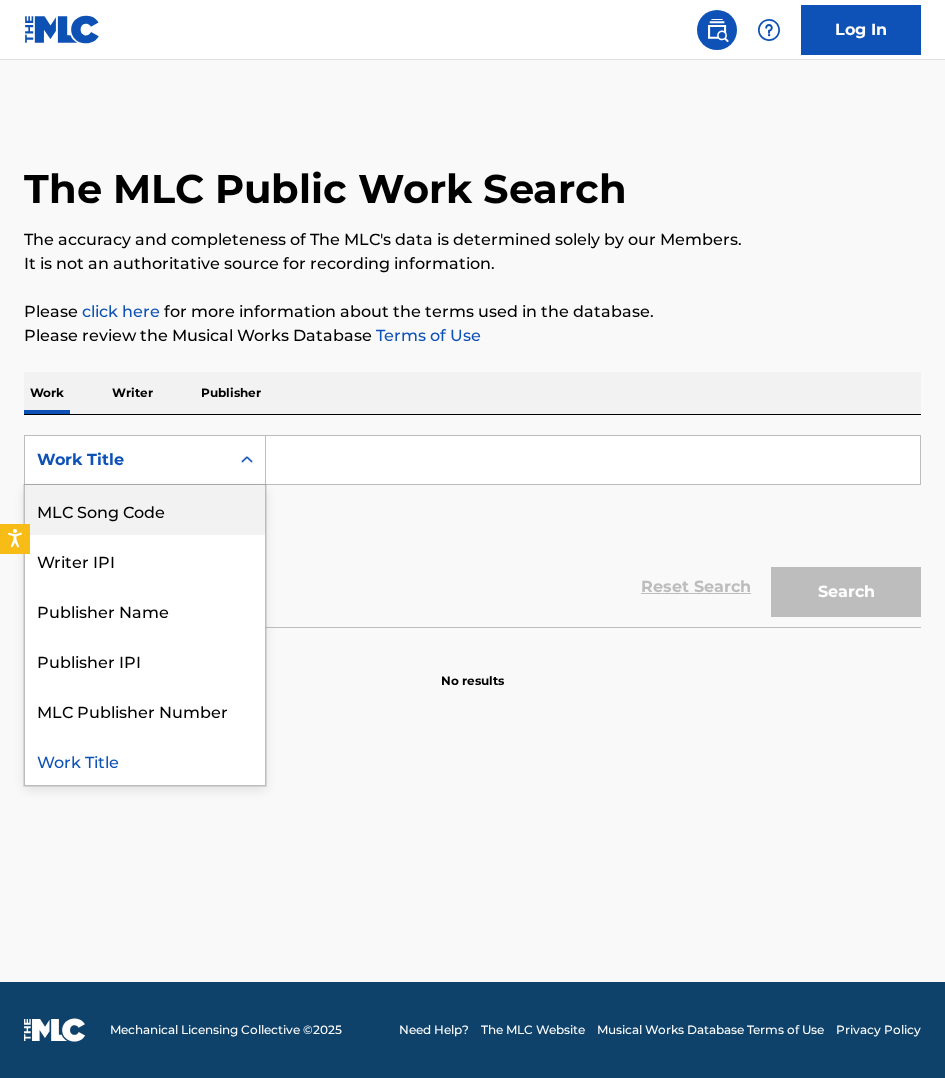 click on "MLC Song Code" at bounding box center (145, 510) 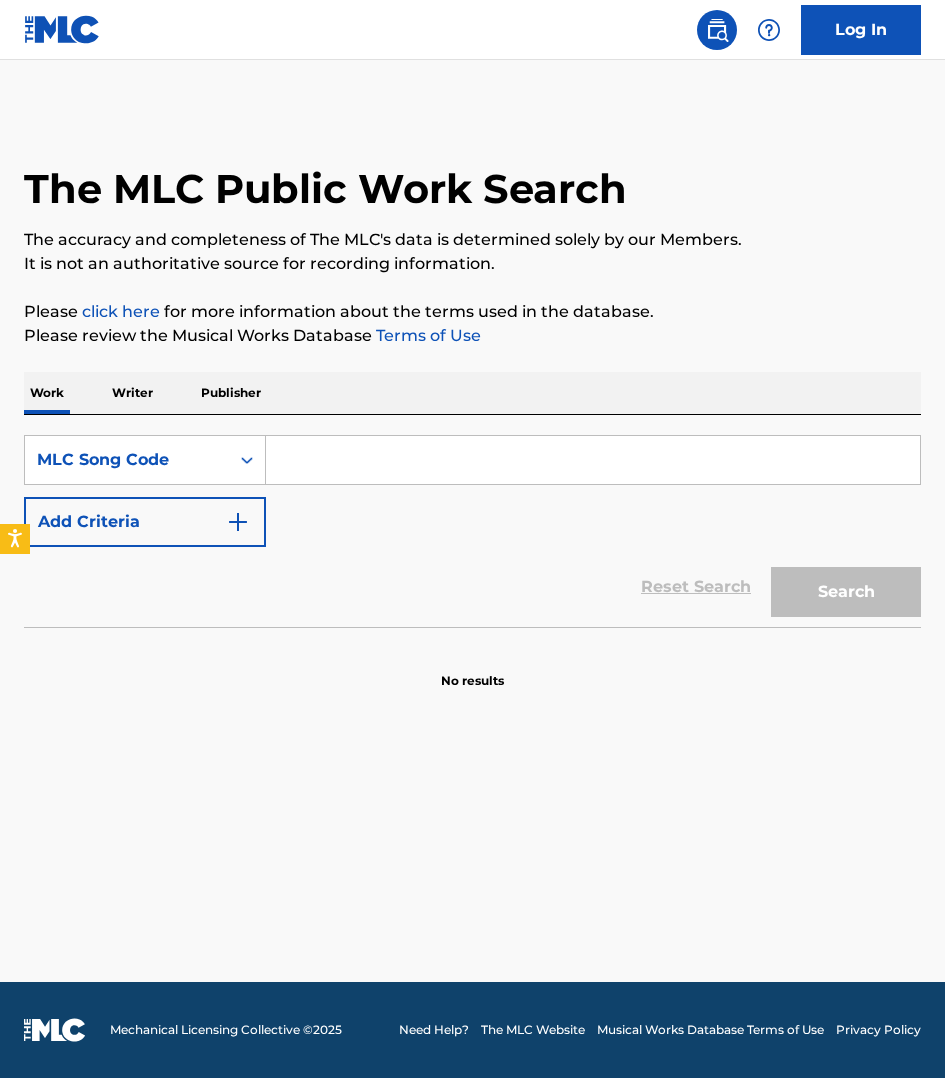 click at bounding box center (593, 460) 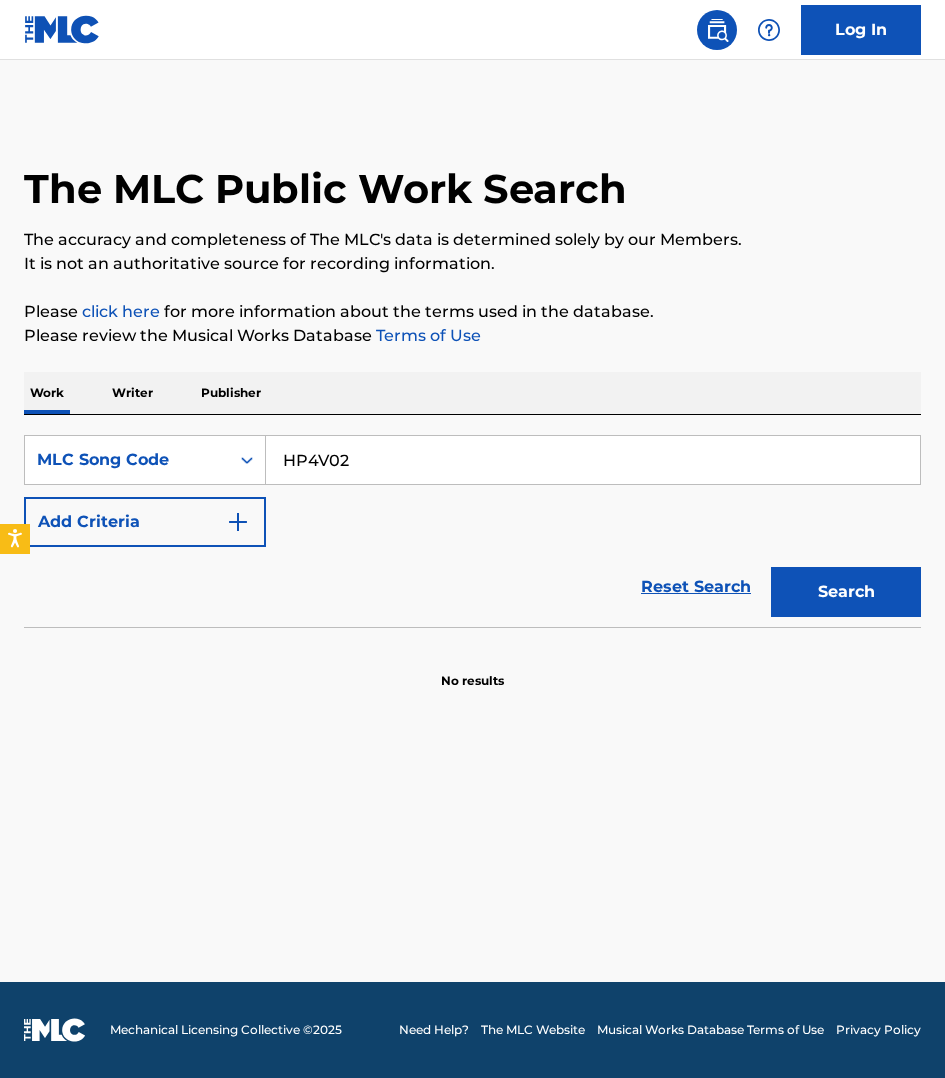 type on "HP4V02" 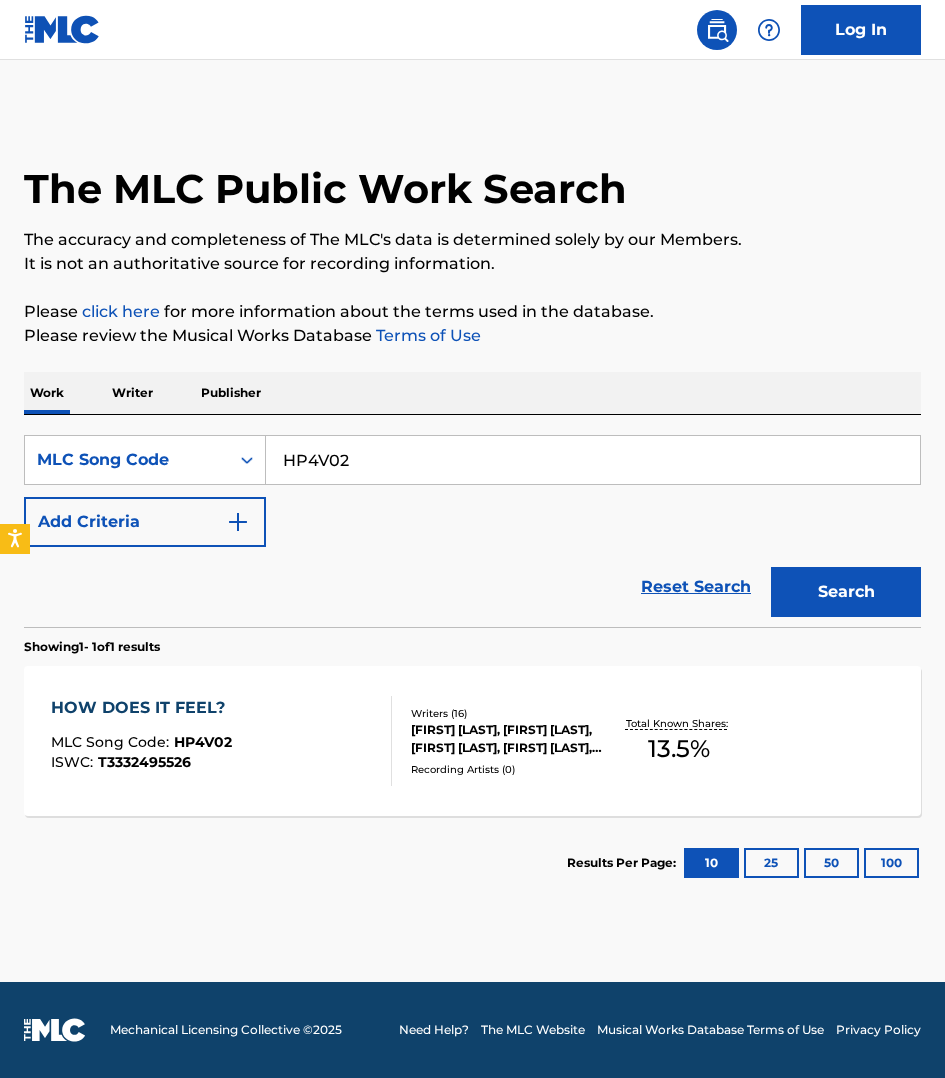 click on "The MLC Public Work Search The accuracy and completeness of The MLC's data is determined solely by our Members. It is not an authoritative source for recording information. Please   click here   for more information about the terms used in the database. Please review the Musical Works Database   Terms of Use Work Writer Publisher SearchWithCriteria5c36e702-add4-4130-bc80-438c8343eb75 MLC Song Code HP4V02 Add Criteria Reset Search Search Showing  1  -   1  of  1   results   HOW DOES IT FEEL? MLC Song Code : HP4V02 ISWC : T3332495526 Writers ( 16 ) [FIRST] [LAST], [FIRST] [LAST], [FIRST] [LAST], [FIRST] [LAST], [FIRST] [LAST], [FIRST] [LAST] [LAST], [FIRST] [LAST], [FIRST] [LAST], [FIRST] [LAST], [FIRST] [LAST], [FIRST] [LAST], [FIRST] [LAST], [FIRST] [LAST], [FIRST] [LAST], [FIRST] [LAST], [FIRST] [LAST] Recording Artists ( 0 ) Total Known Shares: 13.5 % Results Per Page: 10 25 50 100" at bounding box center [472, 510] 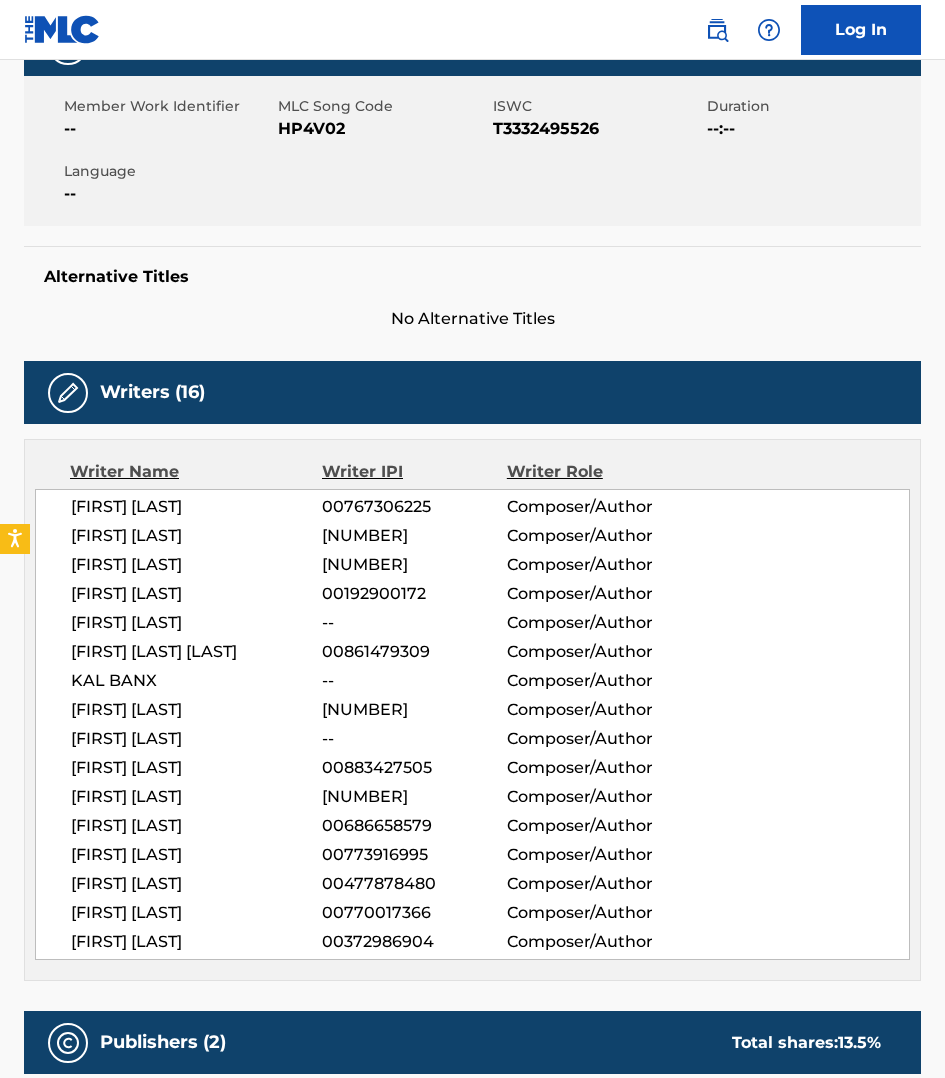 scroll, scrollTop: 250, scrollLeft: 0, axis: vertical 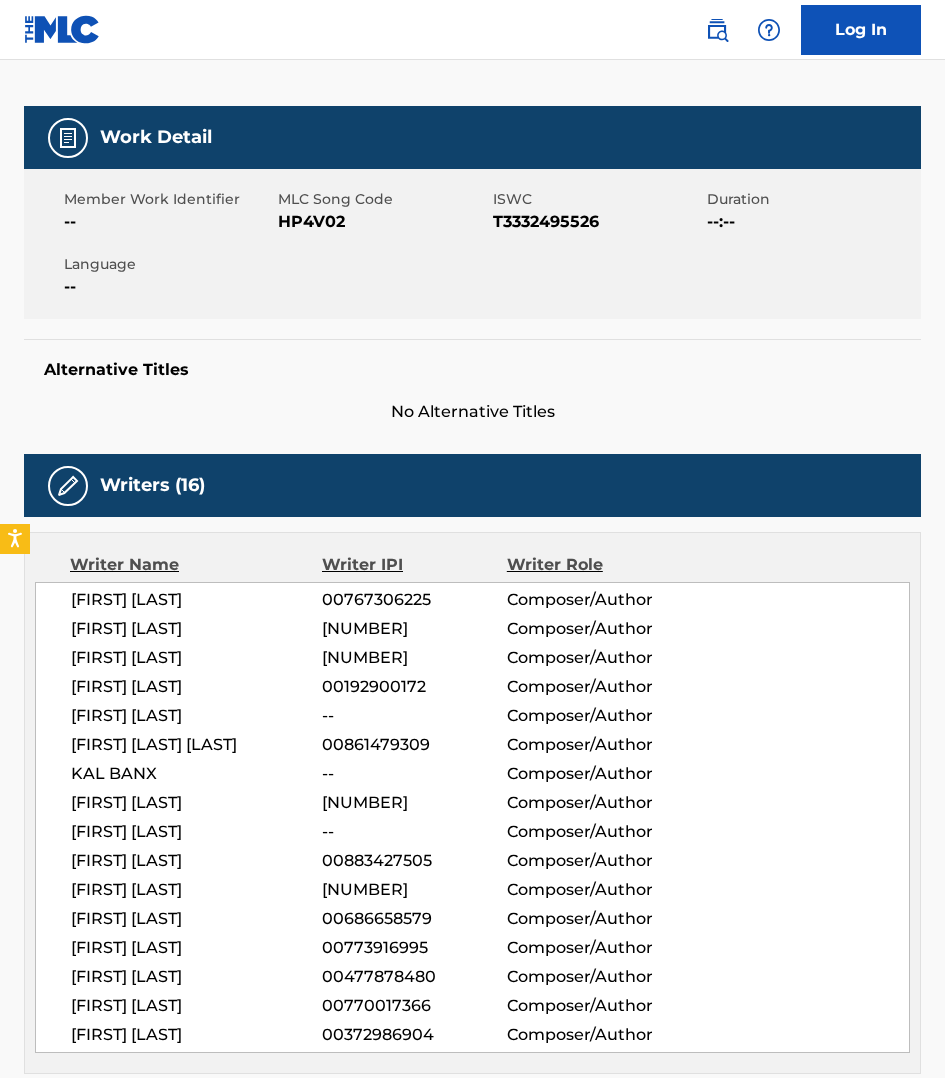 click on "< Back to public search results Copy work link HOW DOES IT FEEL?     Work Detail   Member Work Identifier -- MLC Song Code HP4V02 ISWC T3332495526 Duration --:-- Language -- Alternative Titles No Alternative Titles Writers   (16) Writer Name Writer IPI Writer Role [FIRST] [LAST] [NUMBER] Composer/Author [FIRST] [LAST] [NUMBER] Composer/Author [FIRST] [LAST] [NUMBER] Composer/Author [FIRST] [LAST] [NUMBER] Composer/Author [FIRST] [LAST] -- Composer/Author [FIRST] [LAST] [LAST] [NUMBER] Composer/Author [FIRST] [LAST] -- Composer/Author [FIRST] [LAST] [NUMBER] Composer/Author [FIRST] [LAST] -- Composer/Author [FIRST] [LAST] [NUMBER] Composer/Author [FIRST] [LAST] [LAST] [NUMBER] Composer/Author [FIRST] [LAST] [LAST] [NUMBER] Composer/Author [FIRST] [LAST] [LAST] [NUMBER] Composer/Author [FIRST] [LAST] [LAST] [NUMBER] Composer/Author [FIRST] [LAST] [LAST] [NUMBER] Composer/Author [FIRST] [LAST] [LAST] [NUMBER] Composer/Author Publishers   (2) Total shares:  13.5 % Collection Share" at bounding box center [472, 971] 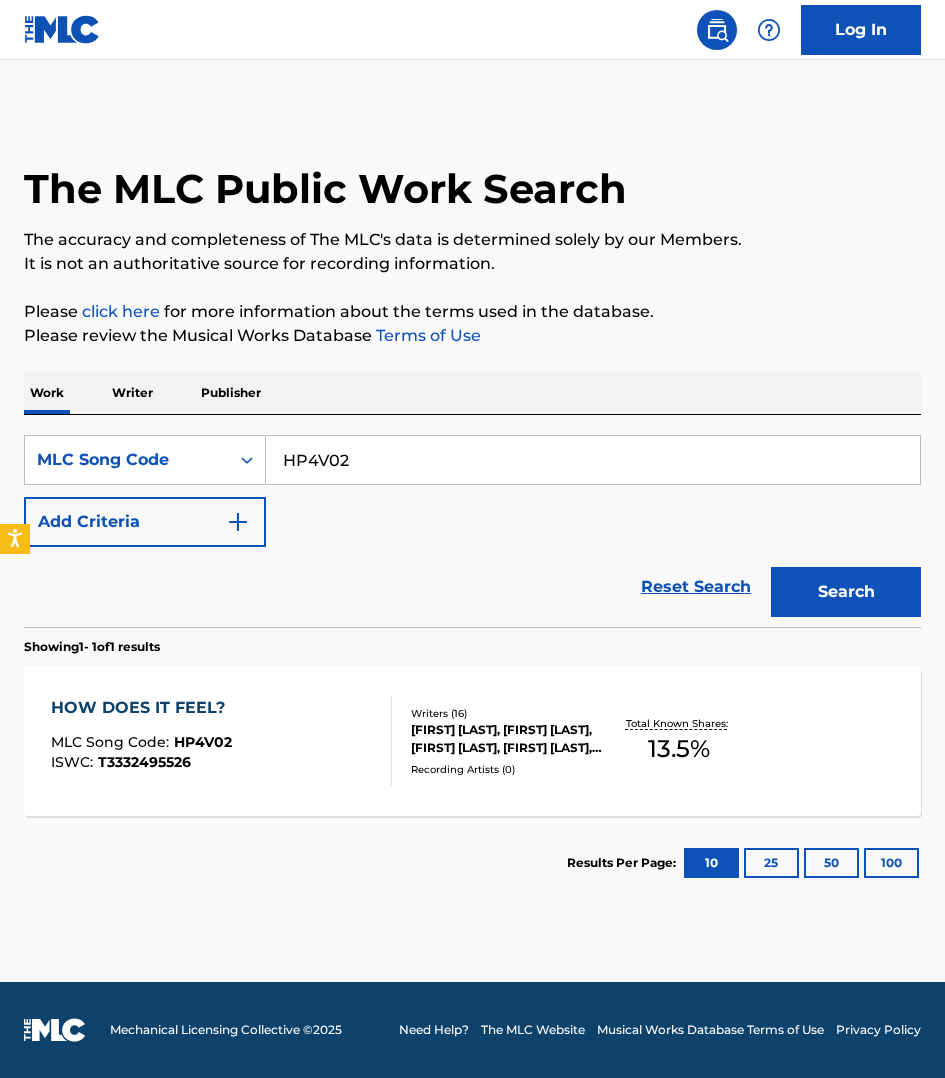 scroll, scrollTop: 0, scrollLeft: 0, axis: both 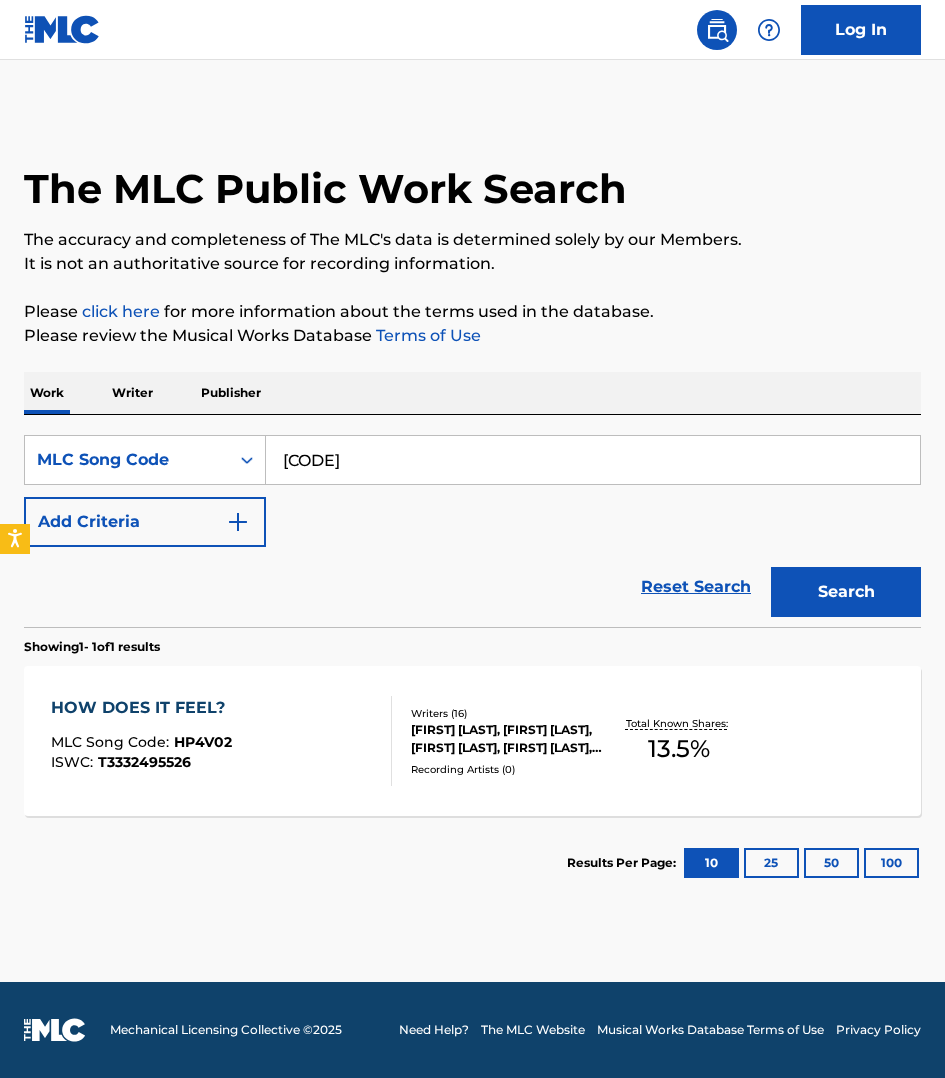 click on "Search" at bounding box center [846, 592] 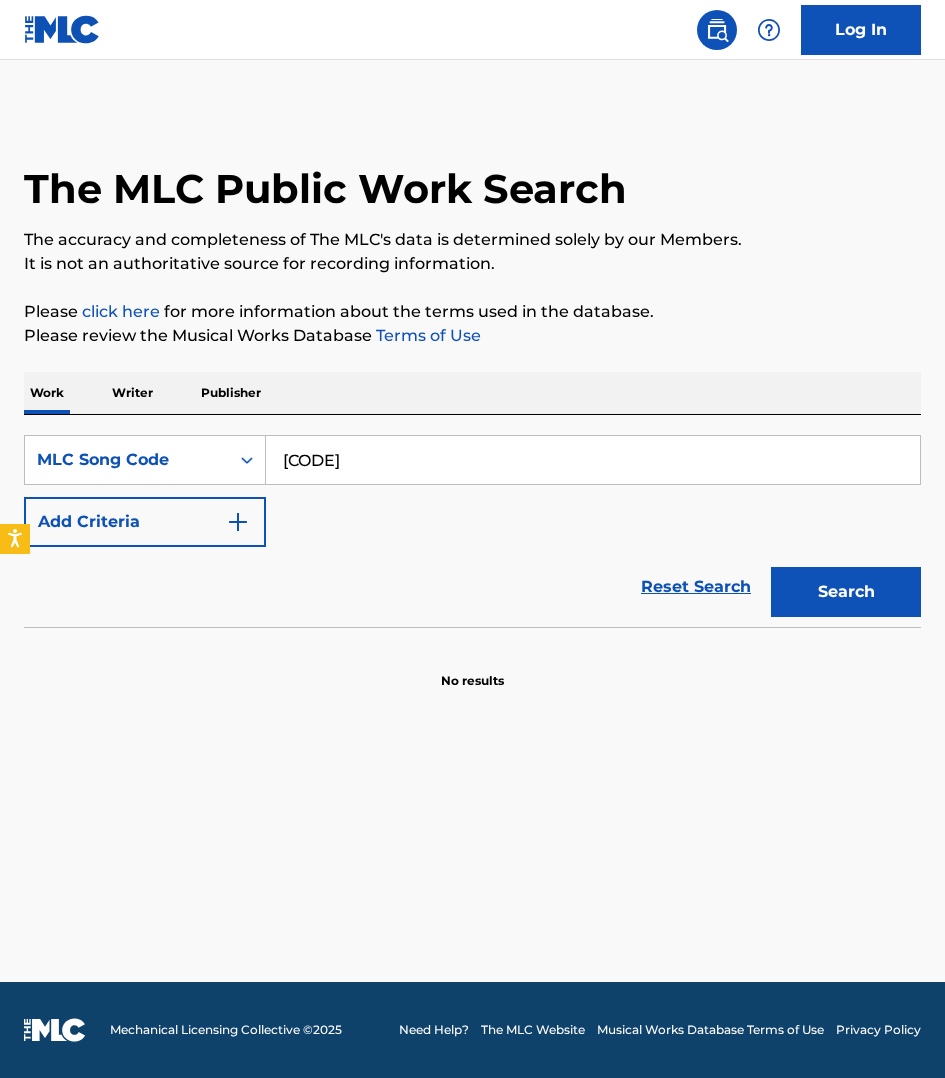 click on "[CODE]" at bounding box center [593, 460] 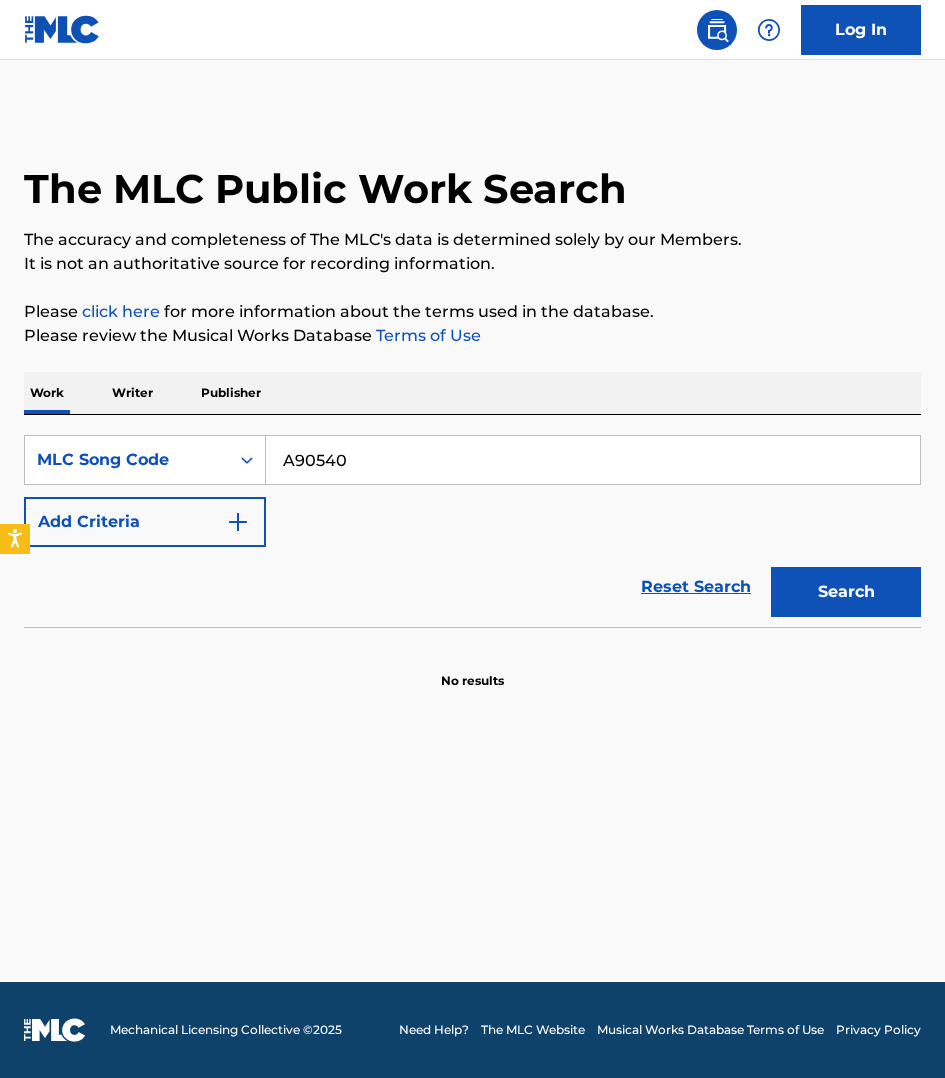 type on "A90540" 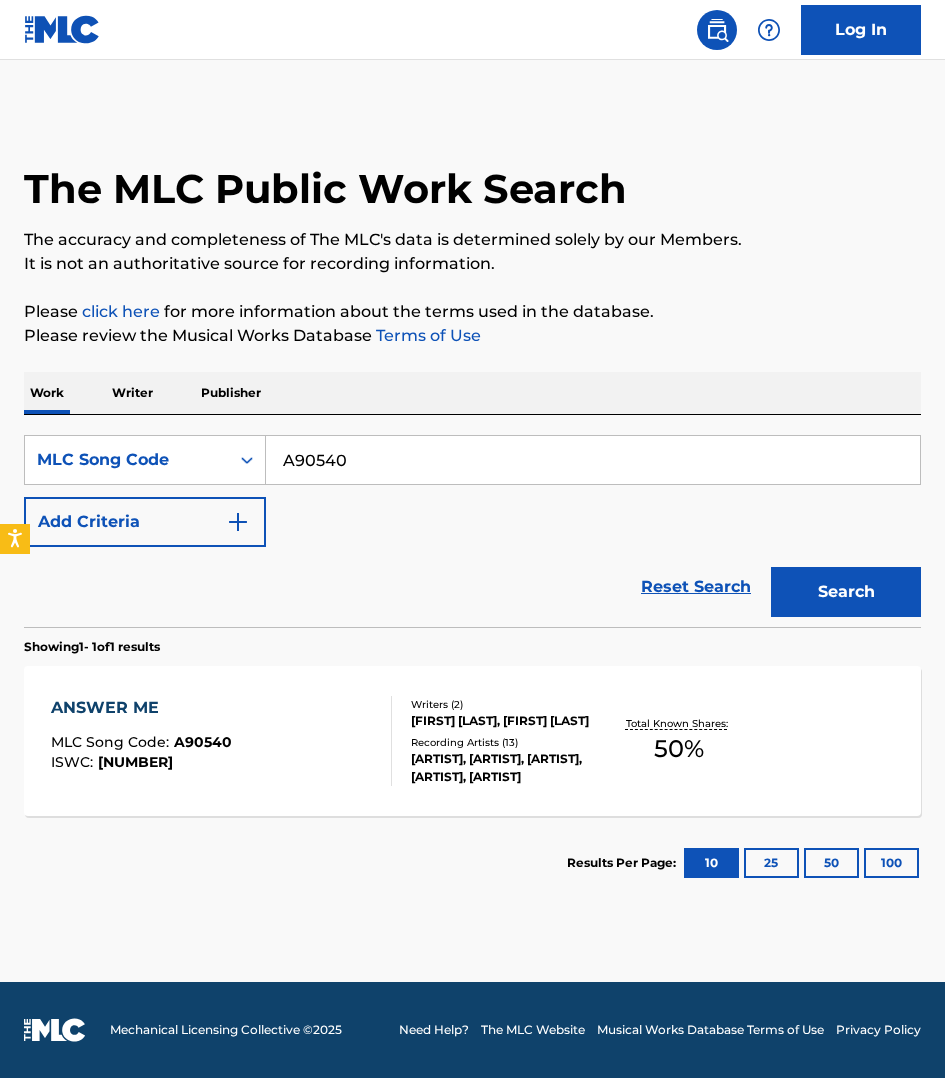 click on "ANSWER ME MLC Song Code : A90540 ISWC : T0733203467" at bounding box center (221, 741) 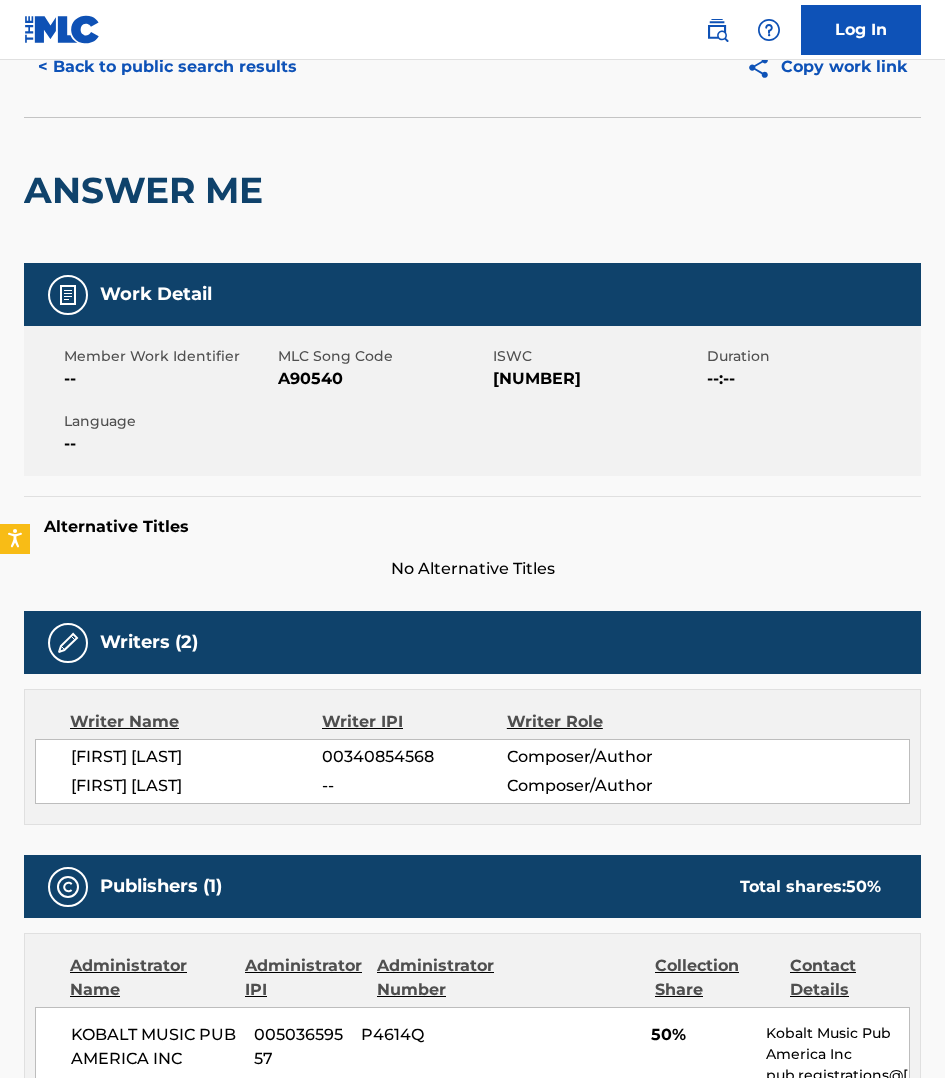 scroll, scrollTop: 62, scrollLeft: 0, axis: vertical 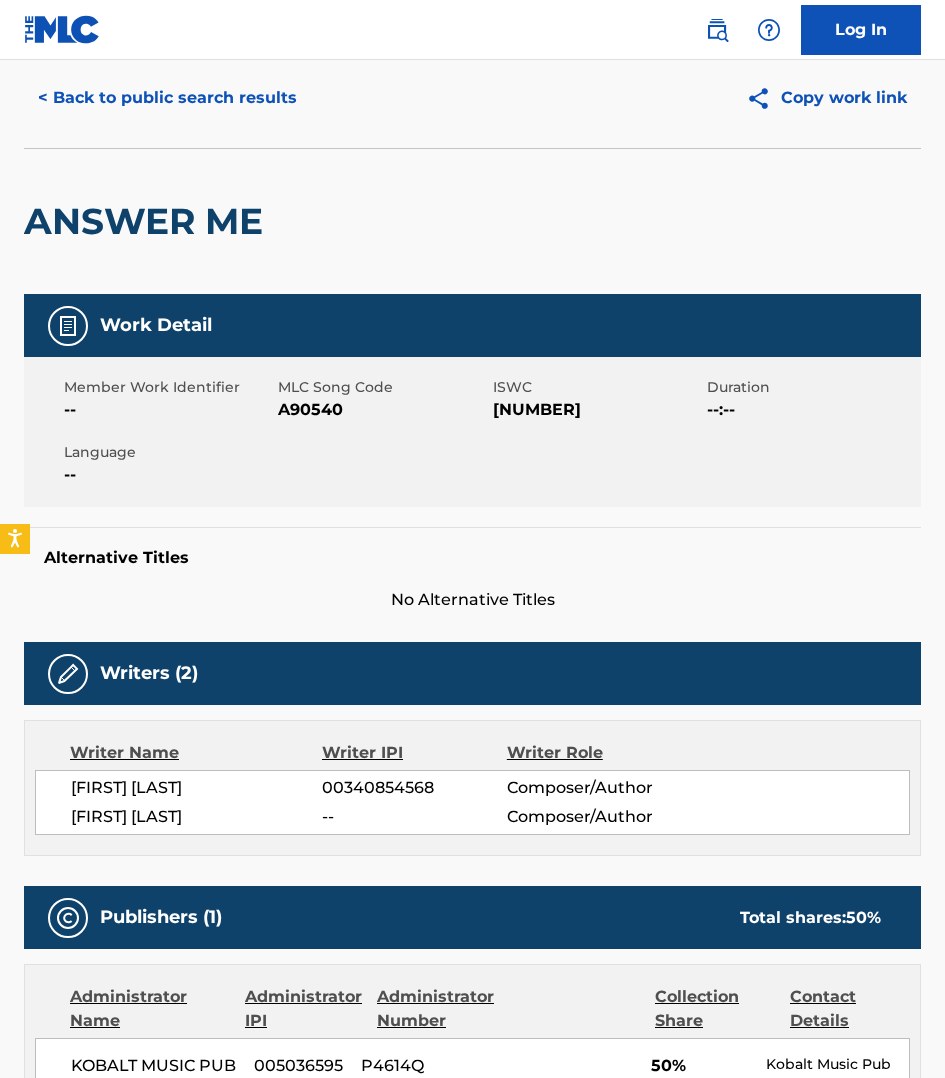 click on "ANSWER ME" at bounding box center (148, 221) 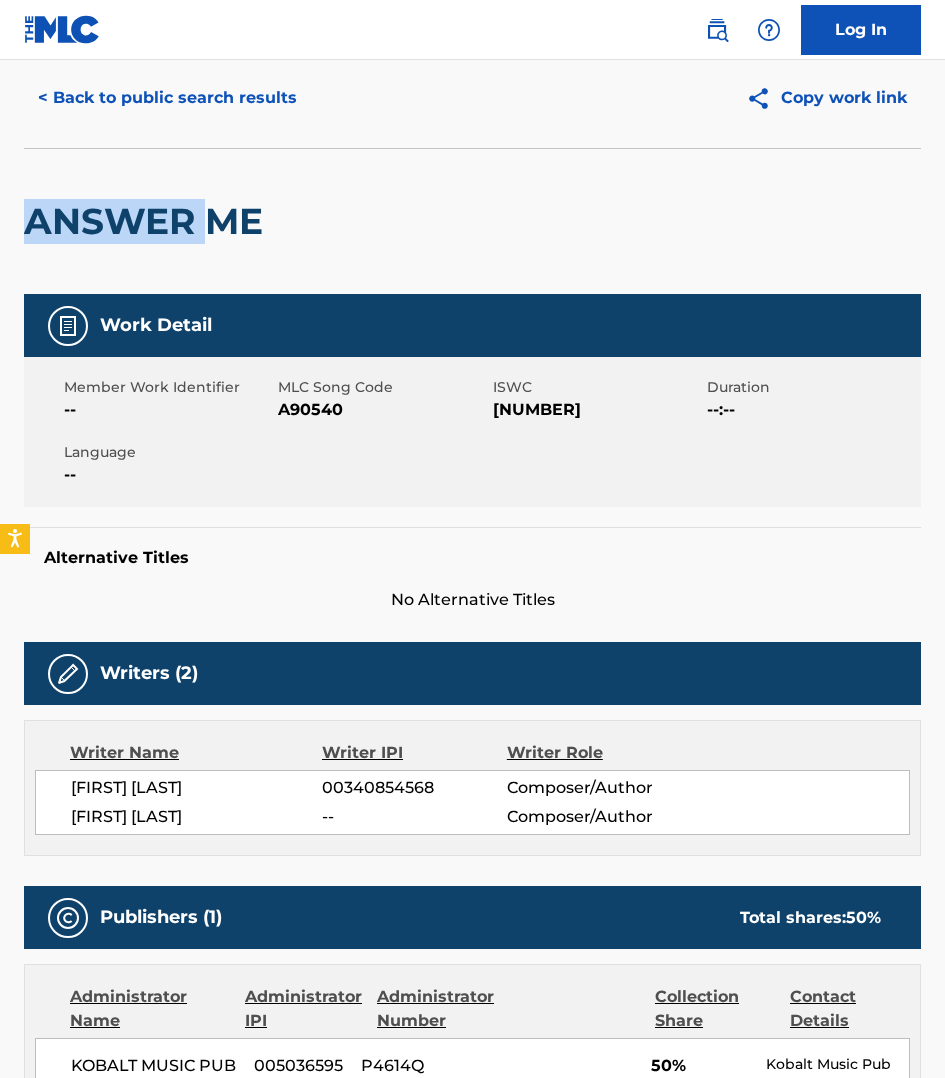click on "ANSWER ME" at bounding box center [148, 221] 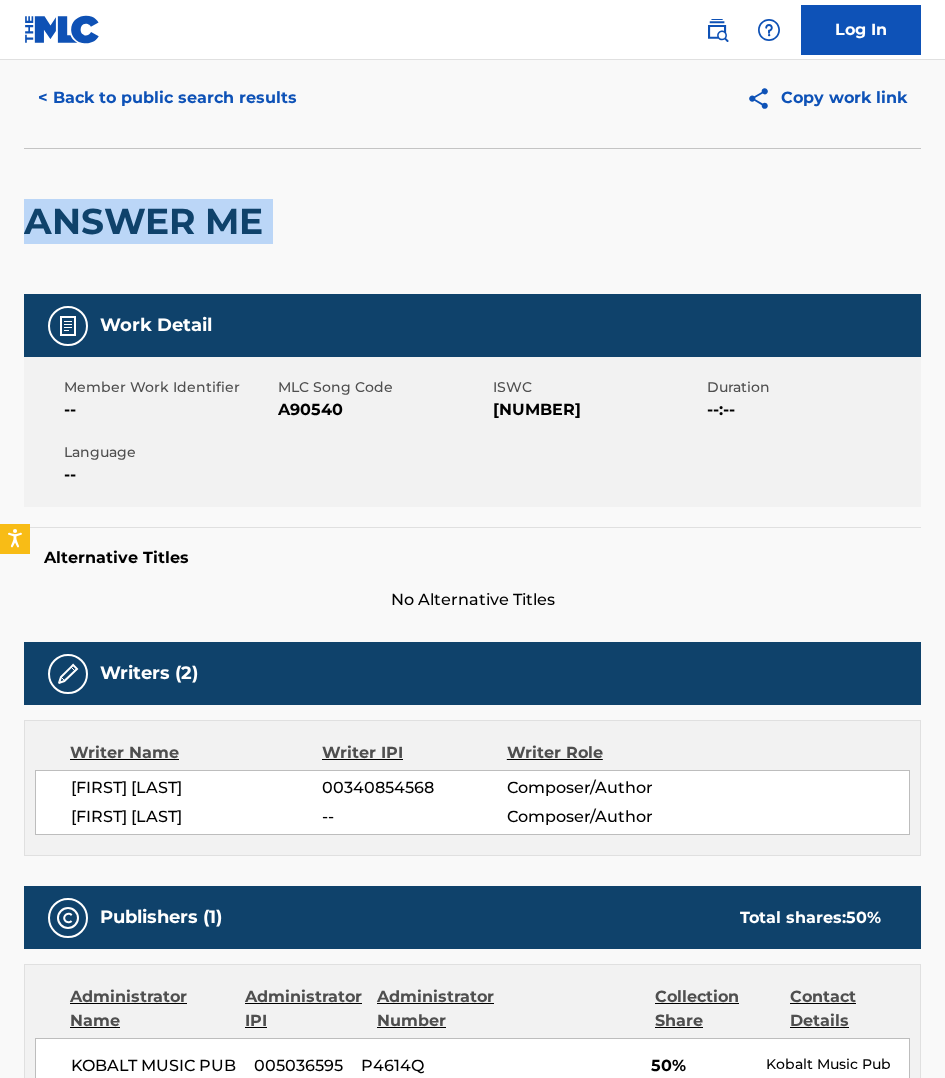 click on "ANSWER ME" at bounding box center [148, 221] 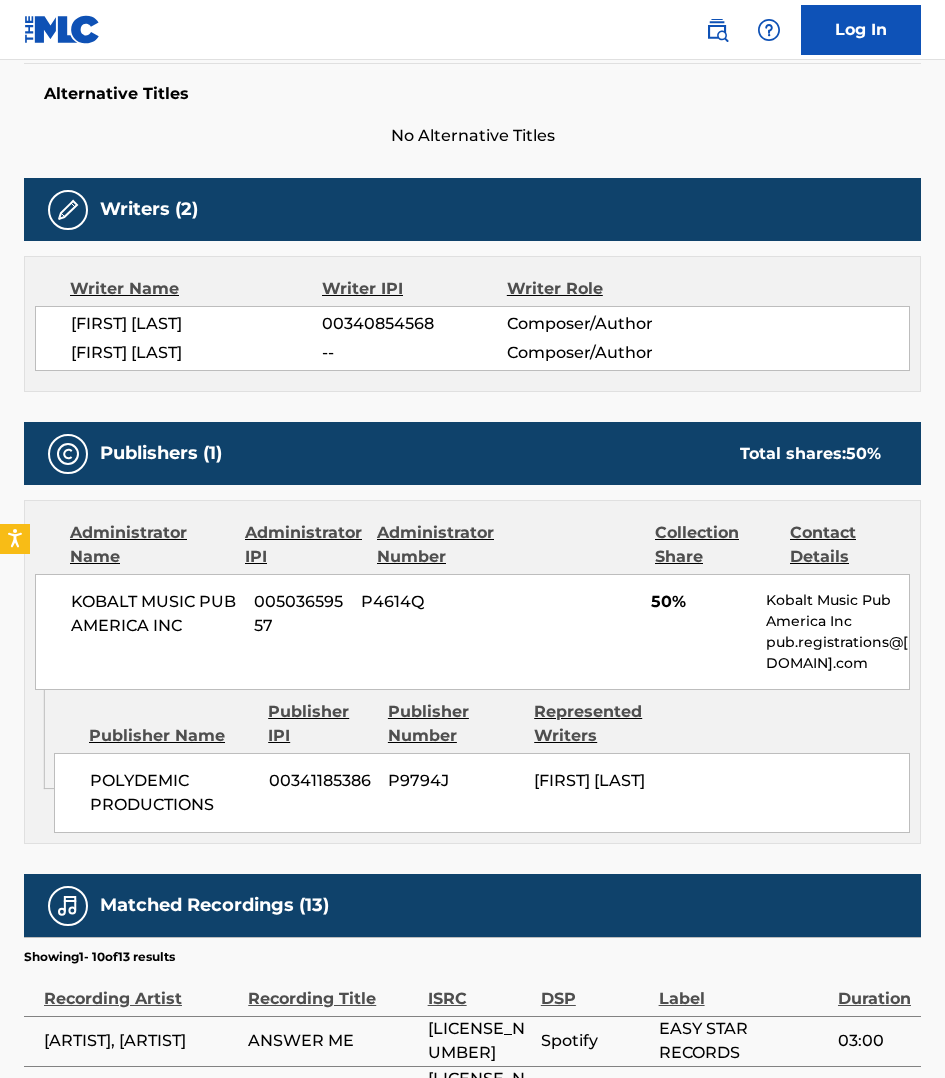 scroll, scrollTop: 562, scrollLeft: 0, axis: vertical 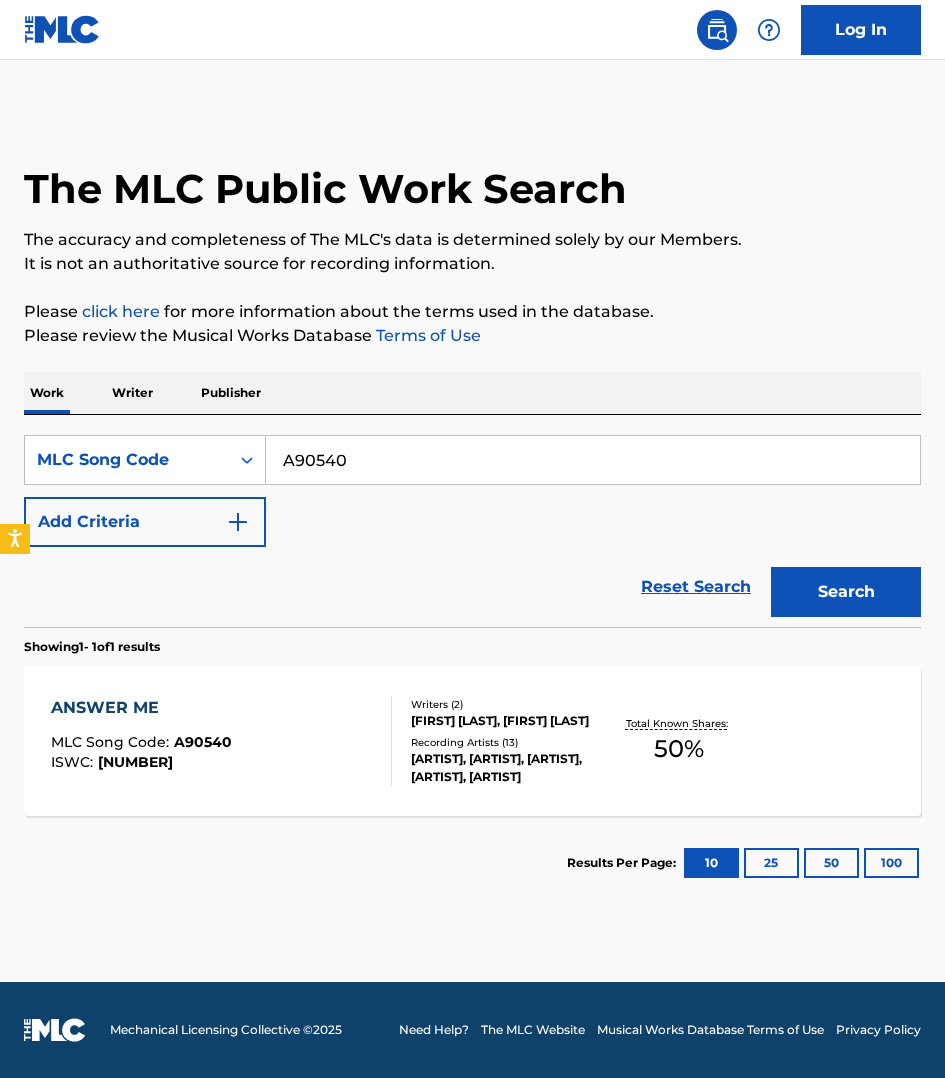 click on "A90540" at bounding box center [593, 460] 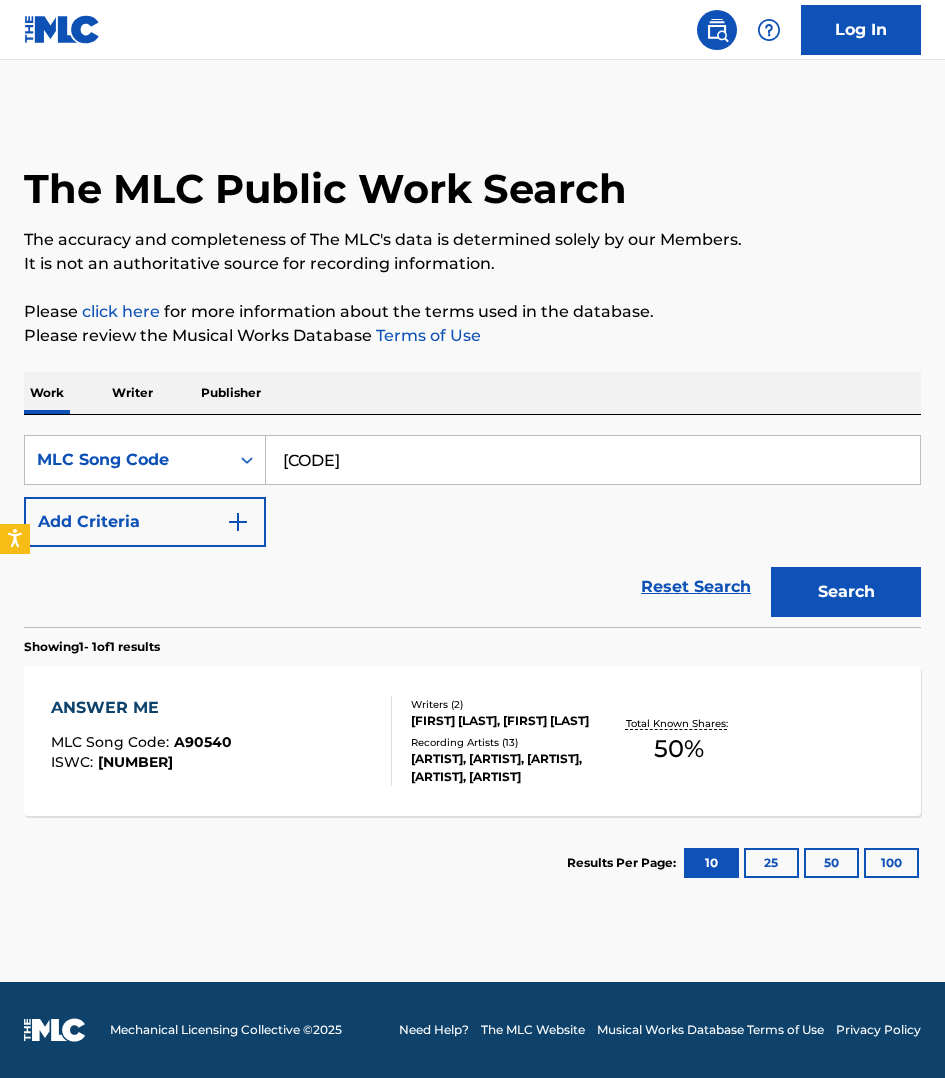 type on "[CODE]" 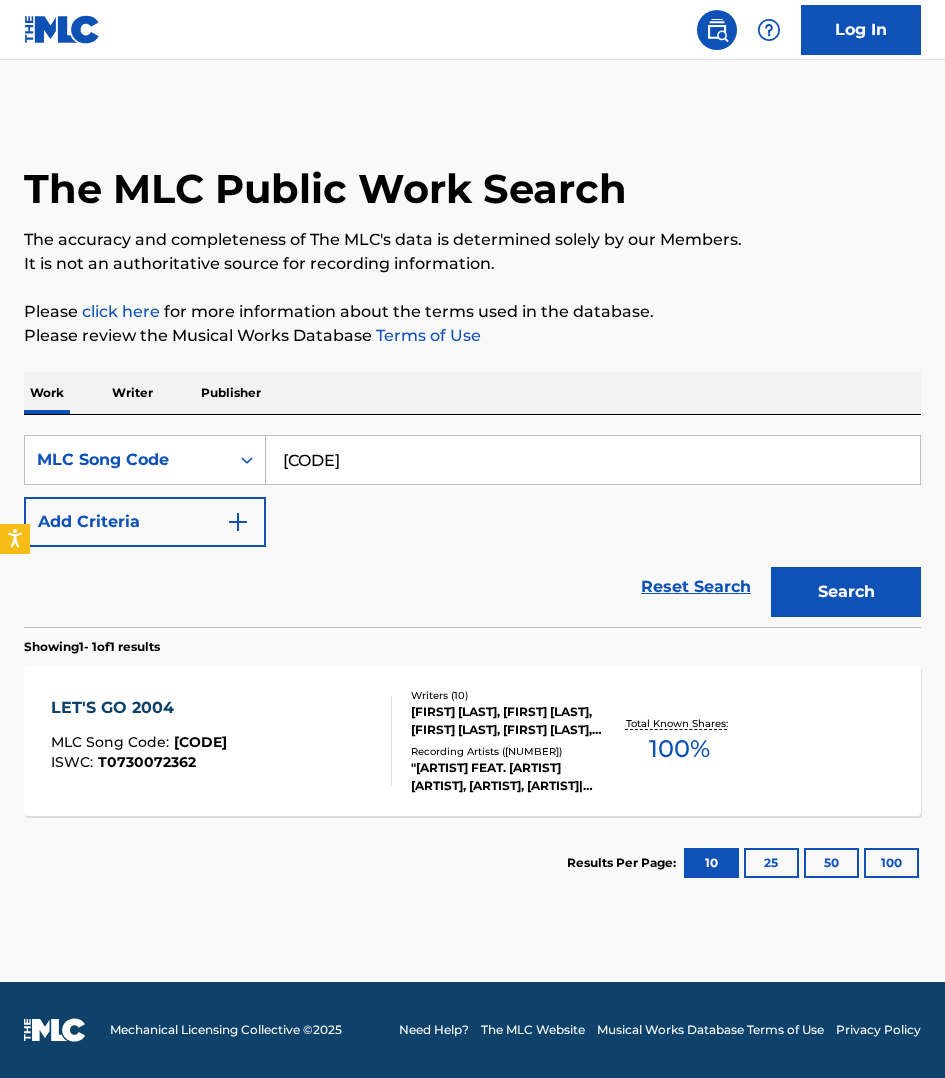 click on "LET'S GO 2004 MLC Song Code : L2186P ISWC : T0730072362 Writers ( 10 ) [FIRST] [LAST], [FIRST] [LAST], [FIRST] [LAST], [FIRST] [LAST], [FIRST] [LAST], [FIRST] [LAST], [FIRST] [LAST], [FIRST] [LAST], [FIRST] [LAST], [FIRST] [LAST] Recording Artists ( 566 ) "[ARTIST] FEAT. [ARTIST] & [ARTIST], [ARTIST], [ARTIST], [ARTIST]|[ARTIST]|[ARTIST], [ARTIST] Total Known Shares: 100 %" at bounding box center [472, 741] 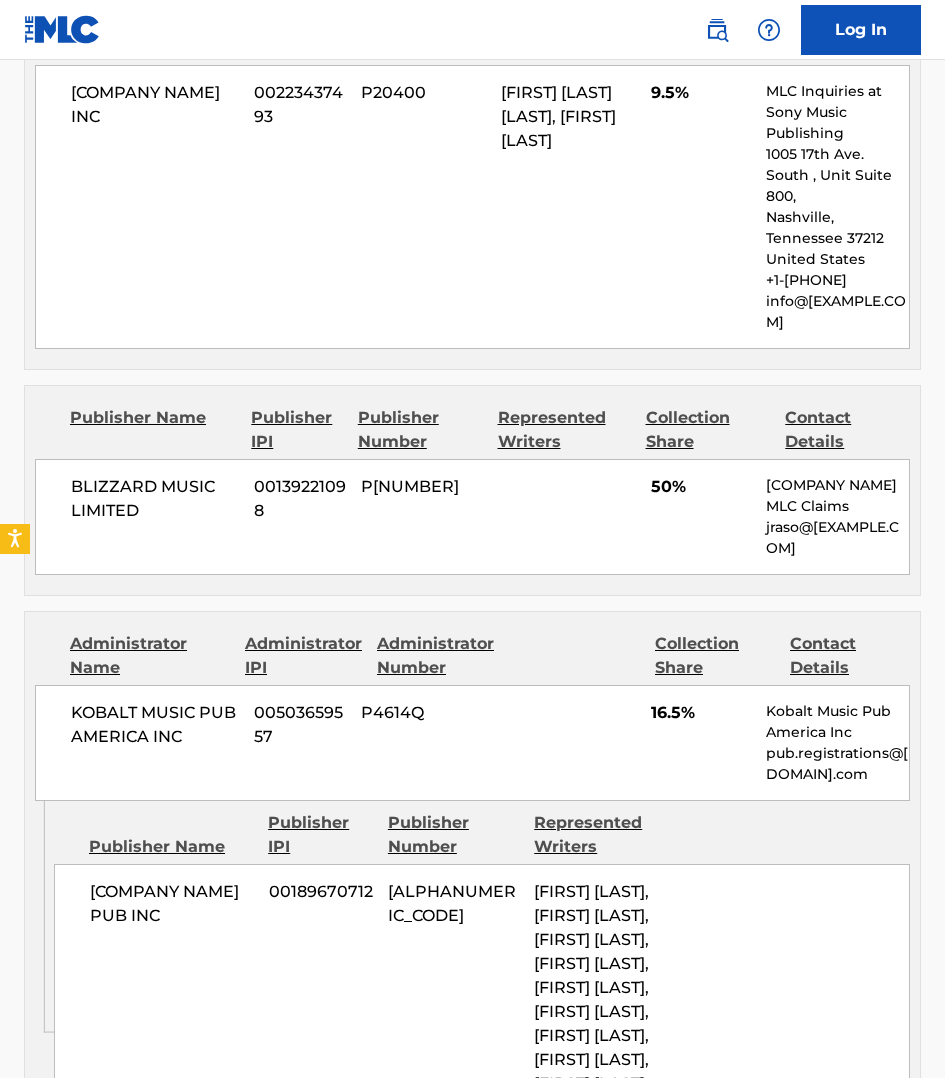 scroll, scrollTop: 2312, scrollLeft: 0, axis: vertical 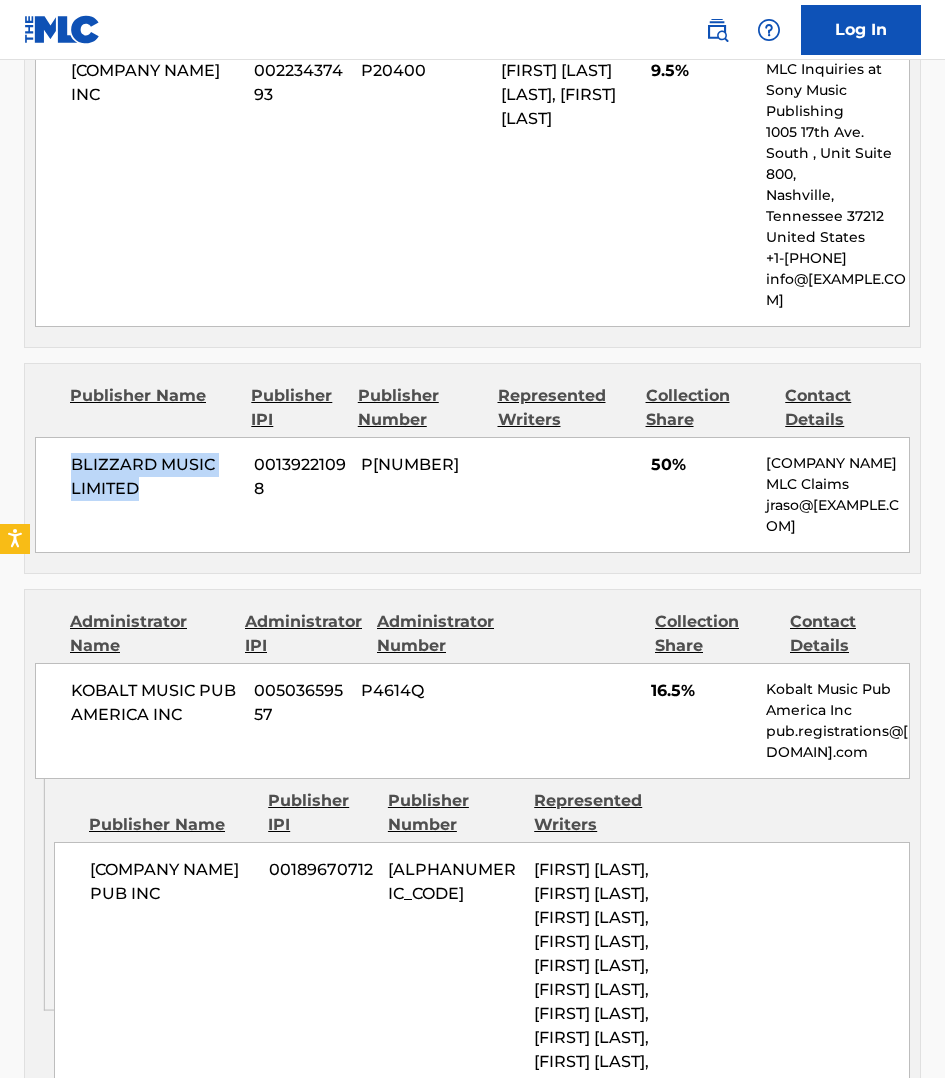 drag, startPoint x: 136, startPoint y: 545, endPoint x: 71, endPoint y: 518, distance: 70.38466 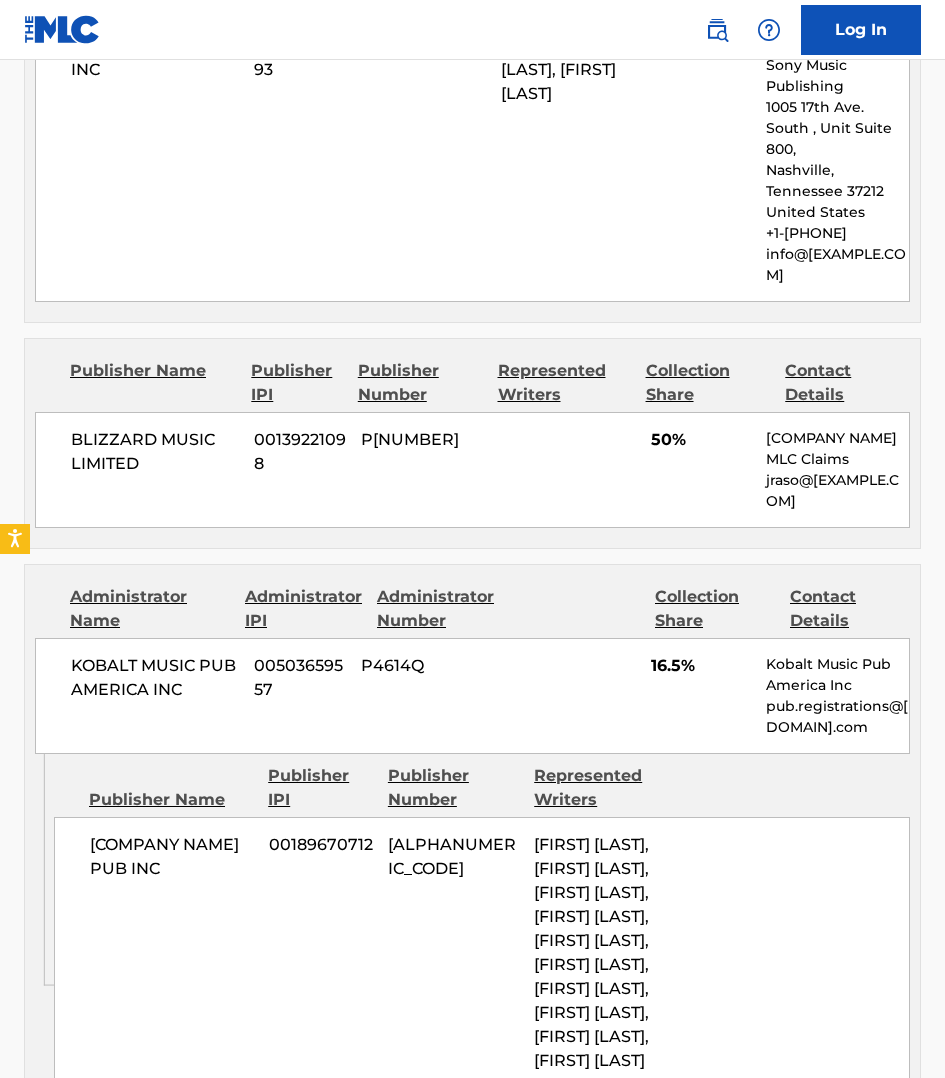 click on "Publishers   (8) Total shares:  100 % Publisher Name Publisher IPI Publisher Number Represented Writers Collection Share Contact Details RESERVOIR 416 00551650169 P41349 5% Reservoir MLC Inquiries MLC@[DOMAIN].com Administrator Name Administrator IPI Administrator Number Collection Share Contact Details EMI BLACKWOOD MUSIC INC 00223437493 P20400 9.5% MLC Inquiries at Sony Music Publishing 1005 17th Ave. South , Unit Suite 800,  Nashville, [STATE] [ZIP] United States +1-615-7268300 info@[DOMAIN].com Admin Original Publisher Connecting Line Publisher Name Publisher IPI Publisher Number Represented Writers BLACK BOY HATCHET MUSIC 00470531473 P2737X [FIRST] [LAST], [FIRST] [LAST] Publisher Name Publisher IPI Publisher Number Represented Writers Collection Share Contact Details EMI BLACKWOOD MUSIC INC 00223437493 P20400 [FIRST] [LAST], [FIRST] [LAST] 9.5% MLC Inquiries at Sony Music Publishing 1005 17th Ave. South , Unit Suite 800,  Nashville, [STATE] [ZIP] United States P20513 %" at bounding box center (472, 715) 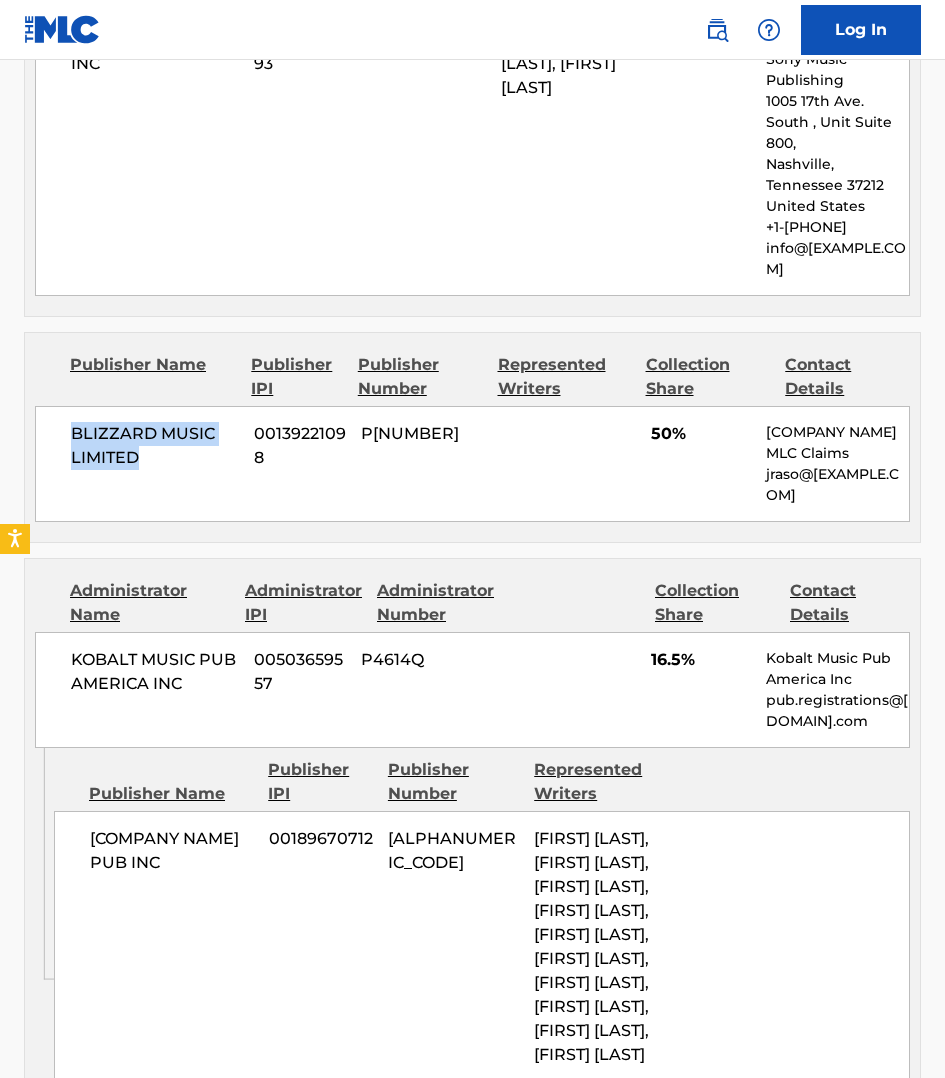 drag, startPoint x: 138, startPoint y: 513, endPoint x: 73, endPoint y: 486, distance: 70.38466 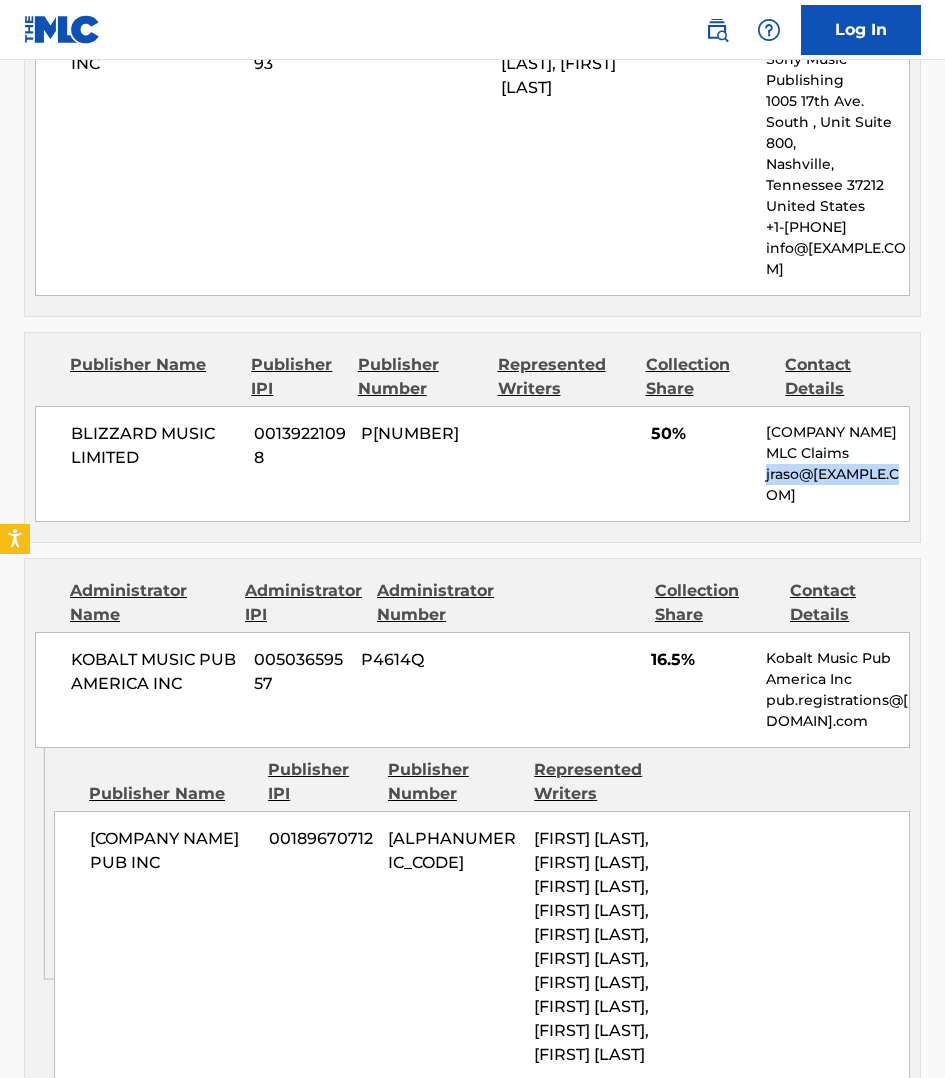 drag, startPoint x: 902, startPoint y: 555, endPoint x: 763, endPoint y: 552, distance: 139.03236 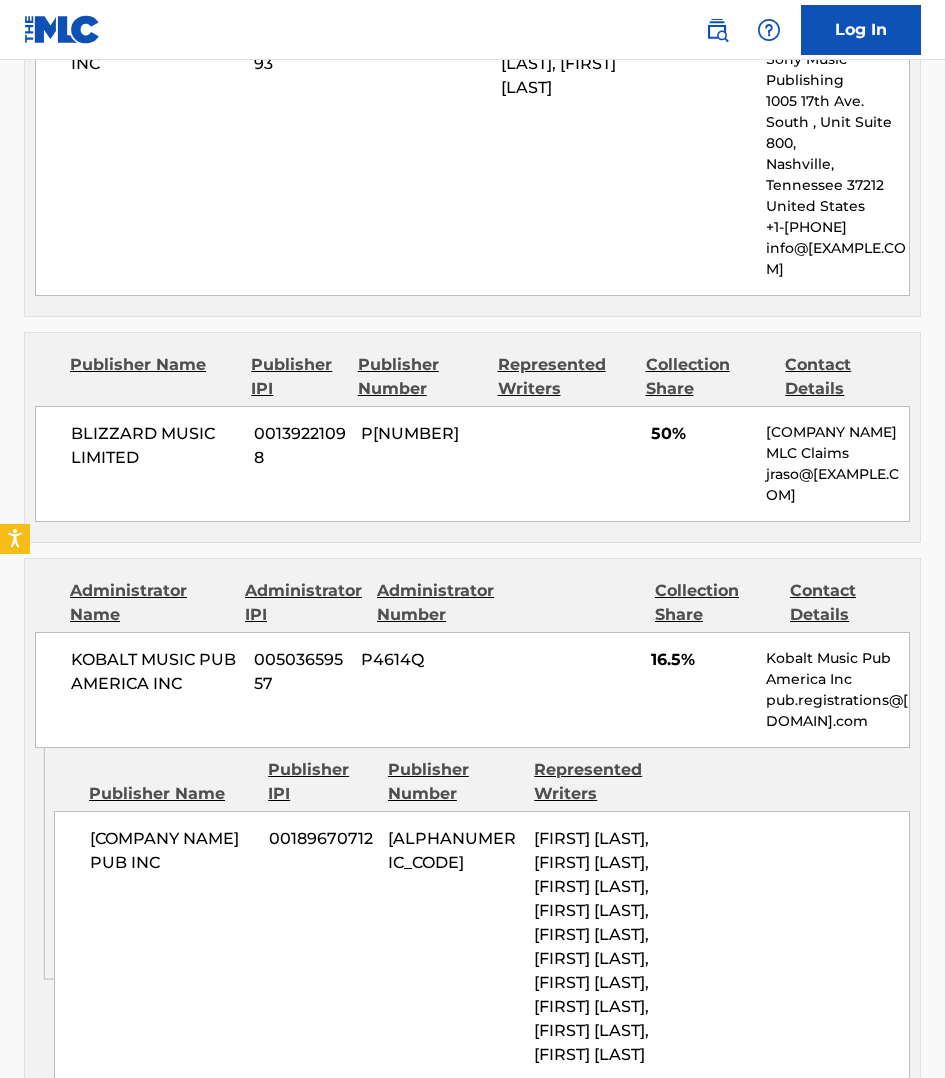 click on "Publisher Name Publisher IPI Publisher Number Represented Writers Collection Share Contact Details BLIZZARD MUSIC LIMITED [NUMBER] P20513 50% [LAST] & Company MLC Claims jraso@[EXAMPLE.COM]" at bounding box center [472, 437] 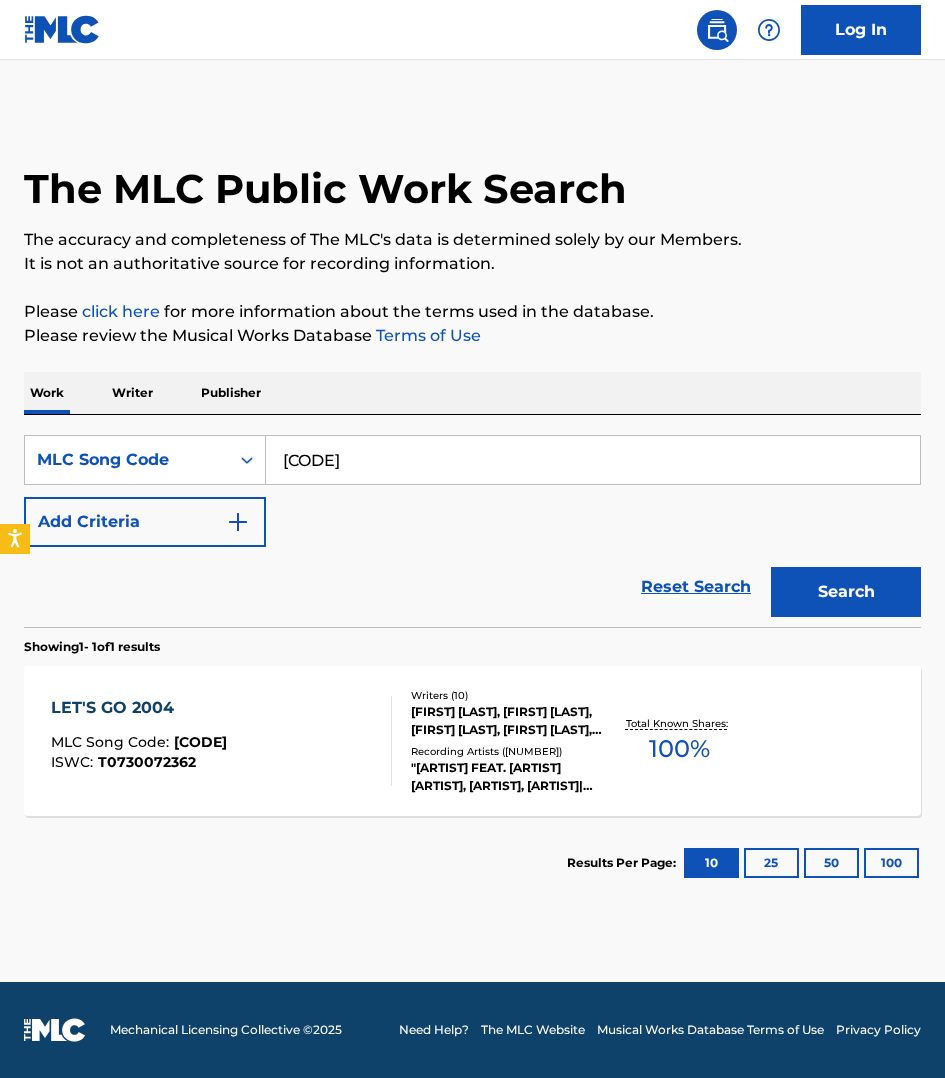 scroll, scrollTop: 0, scrollLeft: 0, axis: both 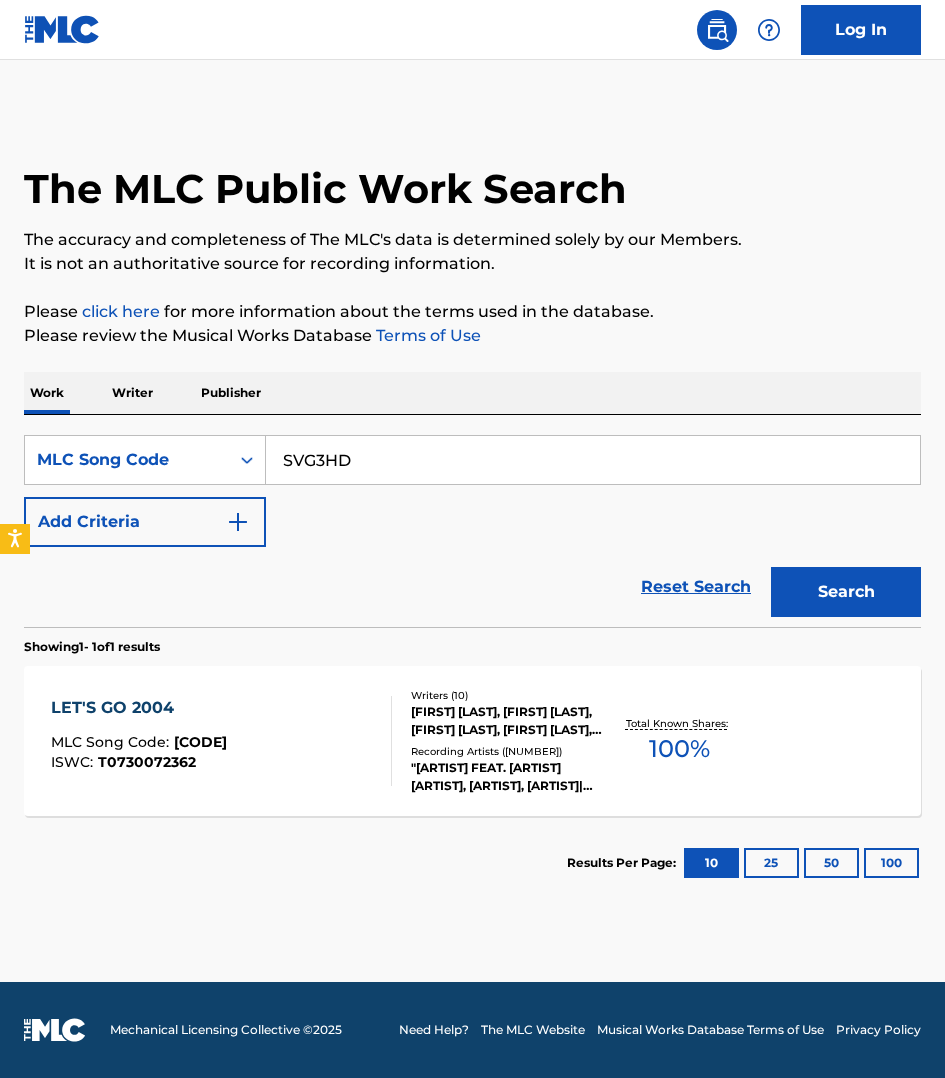 type on "SVG3HD" 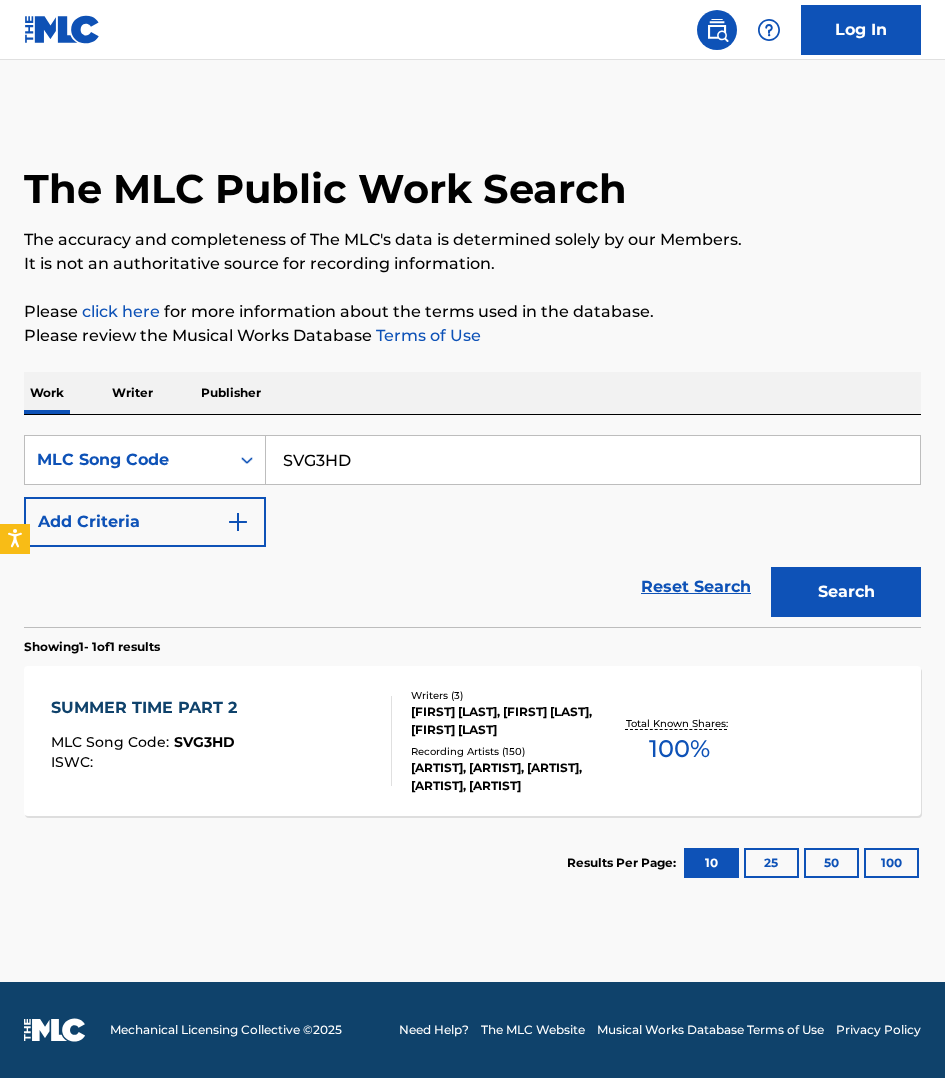 click on "SUMMER TIME PART 2 MLC Song Code : SVG3HD ISWC :" at bounding box center (221, 741) 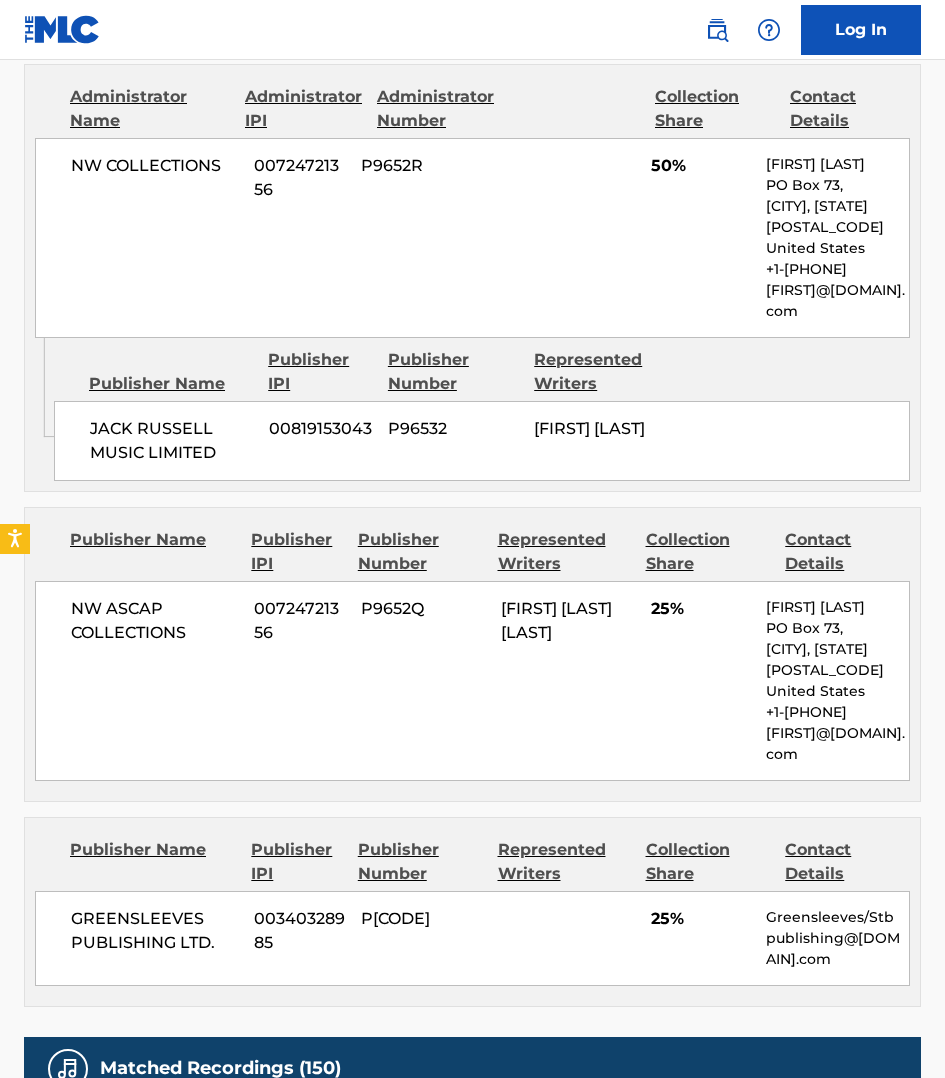 scroll, scrollTop: 2406, scrollLeft: 0, axis: vertical 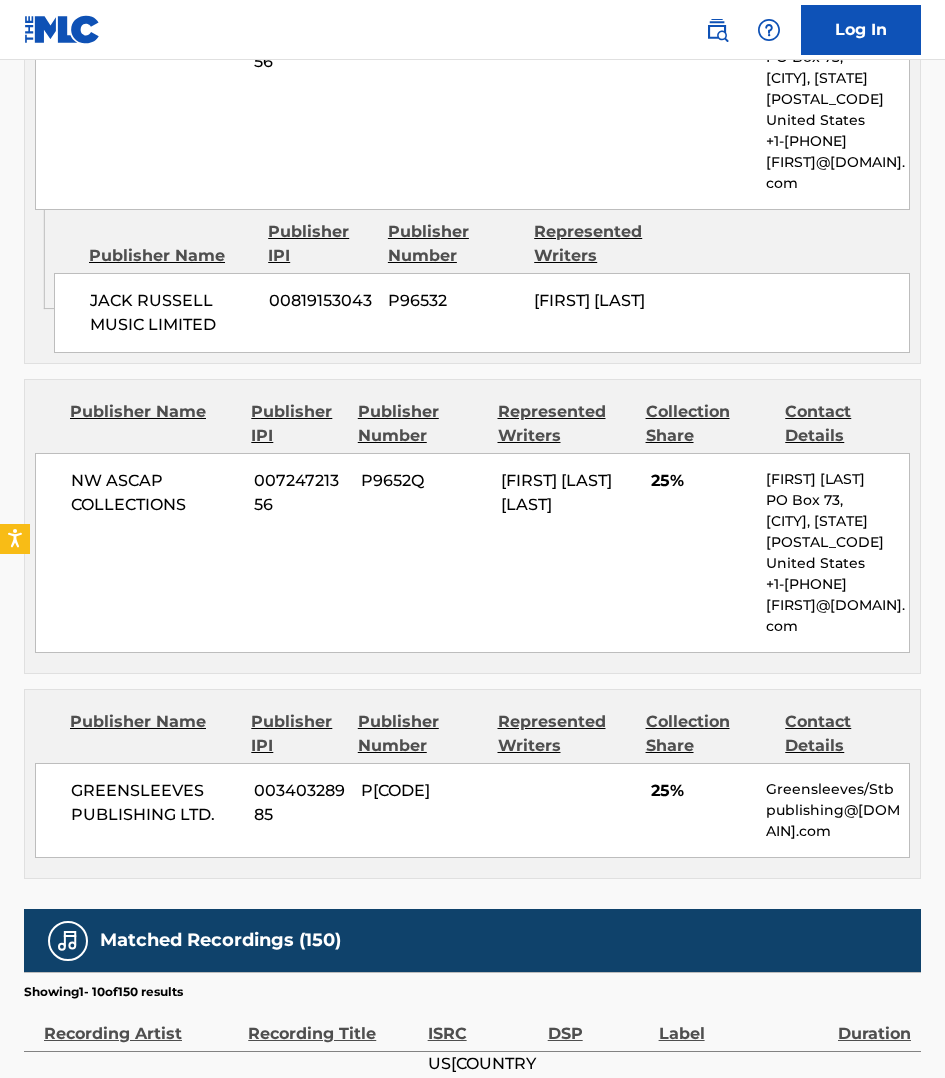 click on "Publishers   (3) Total shares:  100 % Administrator Name Administrator IPI Administrator Number Collection Share Contact Details NW COLLECTIONS [NUMBER] P9652R 50% [FIRST] [LAST] PO Box [NUMBER],  [CITY], [STATE] [POSTAL_CODE] United States [PHONE] [EMAIL]" at bounding box center (472, 368) 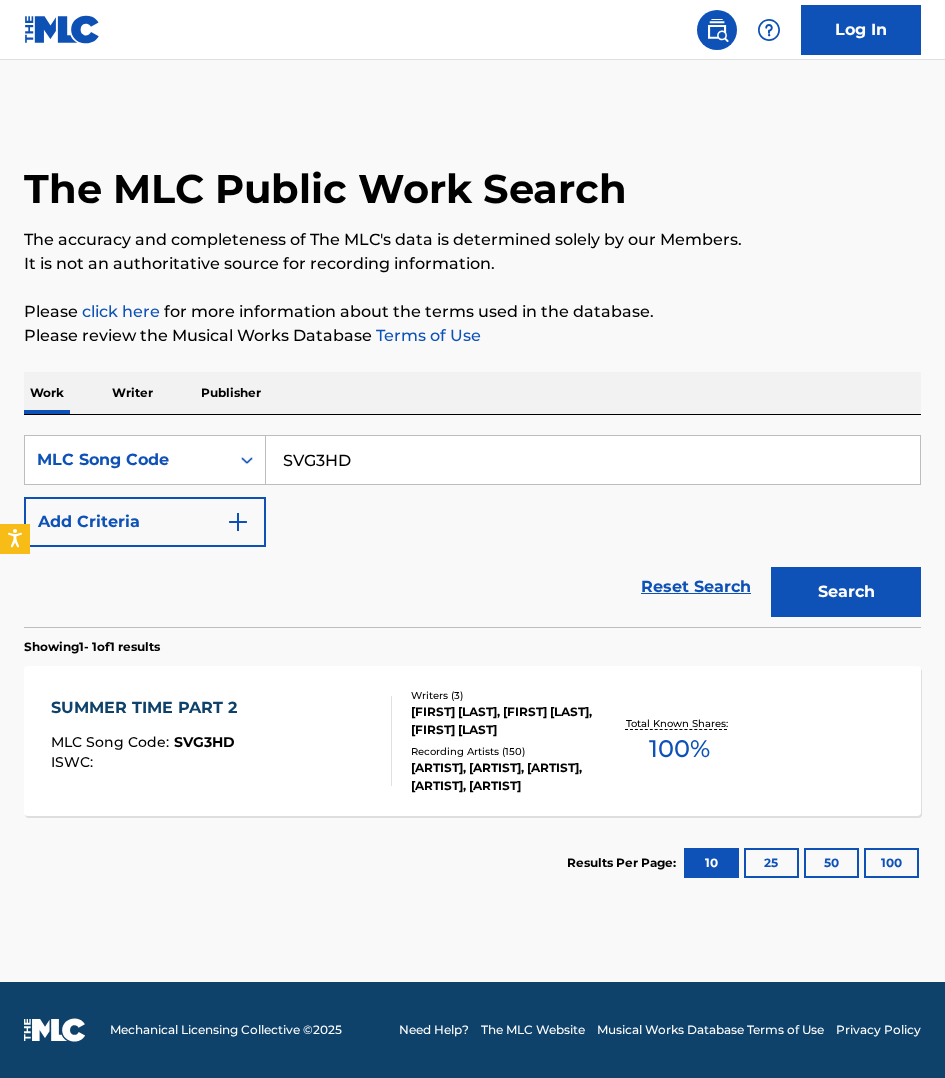 scroll, scrollTop: 0, scrollLeft: 0, axis: both 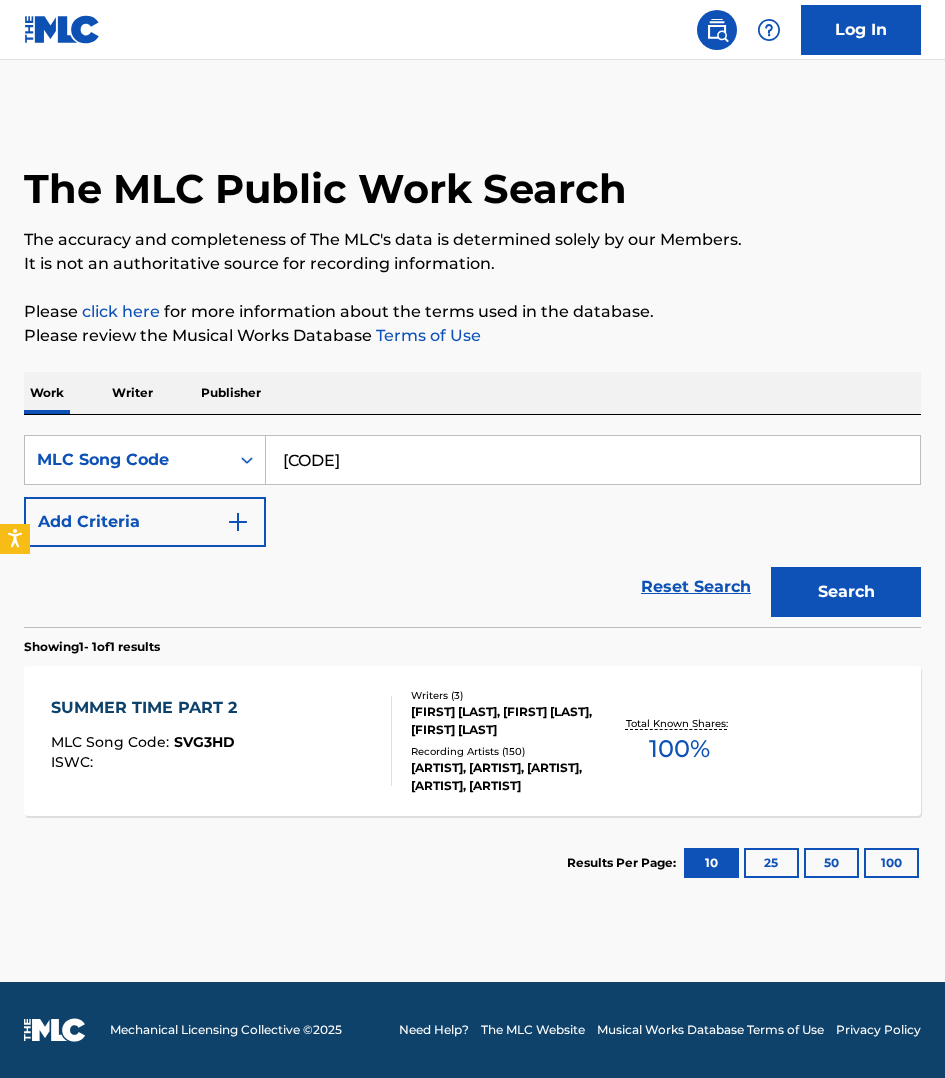 type on "[CODE]" 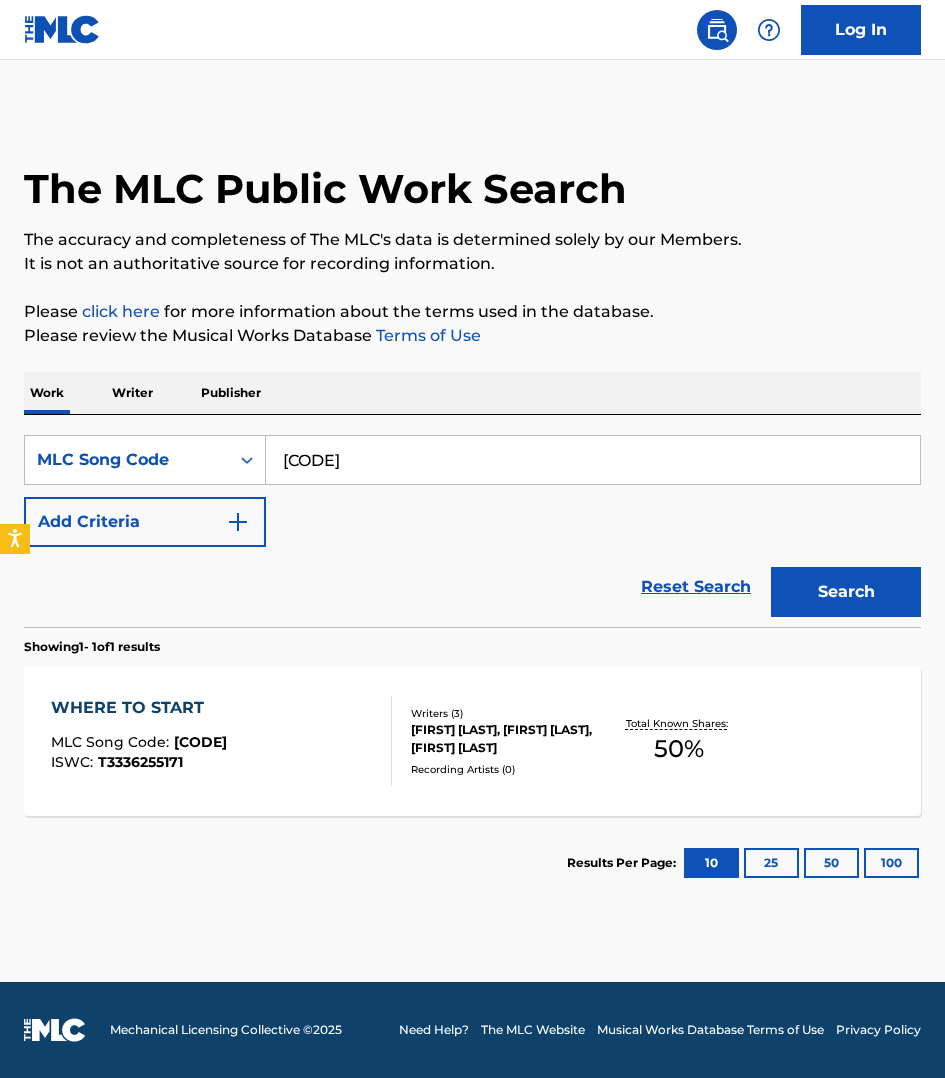 click on "WHERE TO START MLC Song Code : W546EZ ISWC : T3336255171" at bounding box center [221, 741] 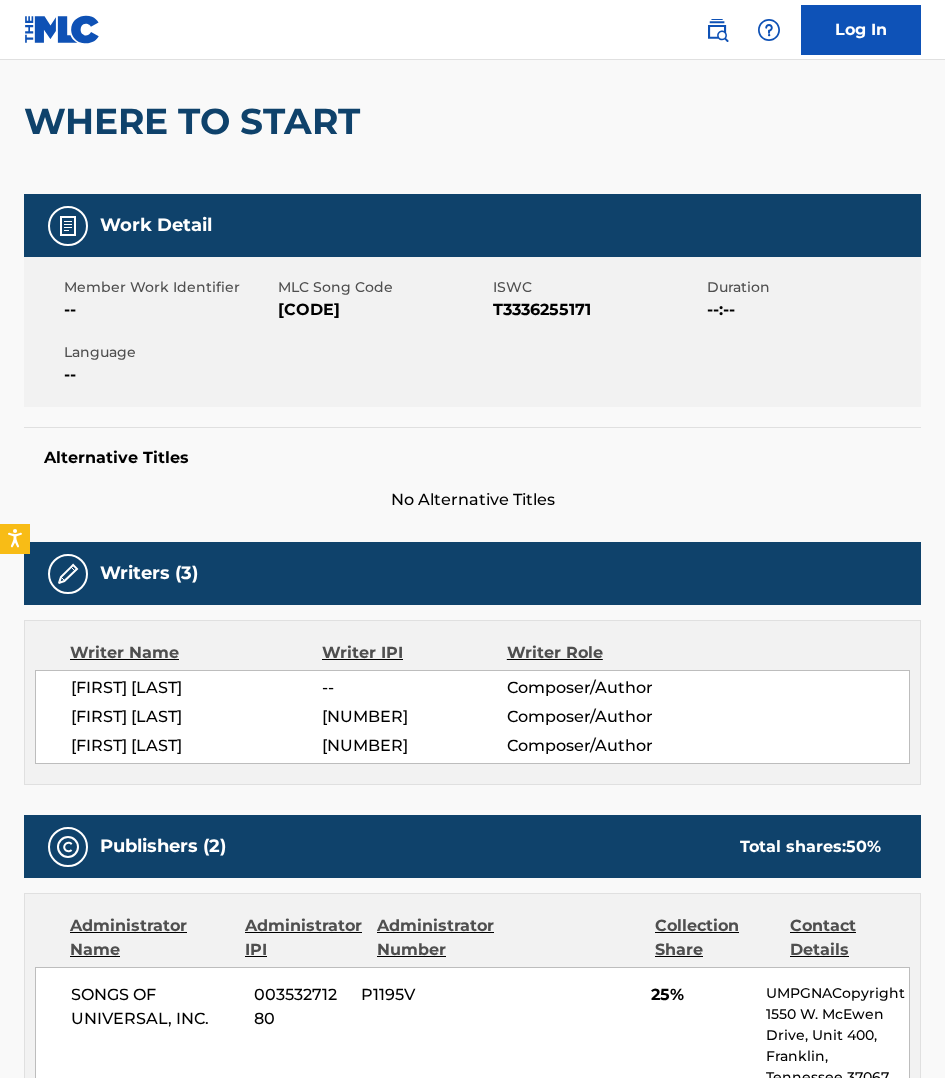 scroll, scrollTop: 156, scrollLeft: 0, axis: vertical 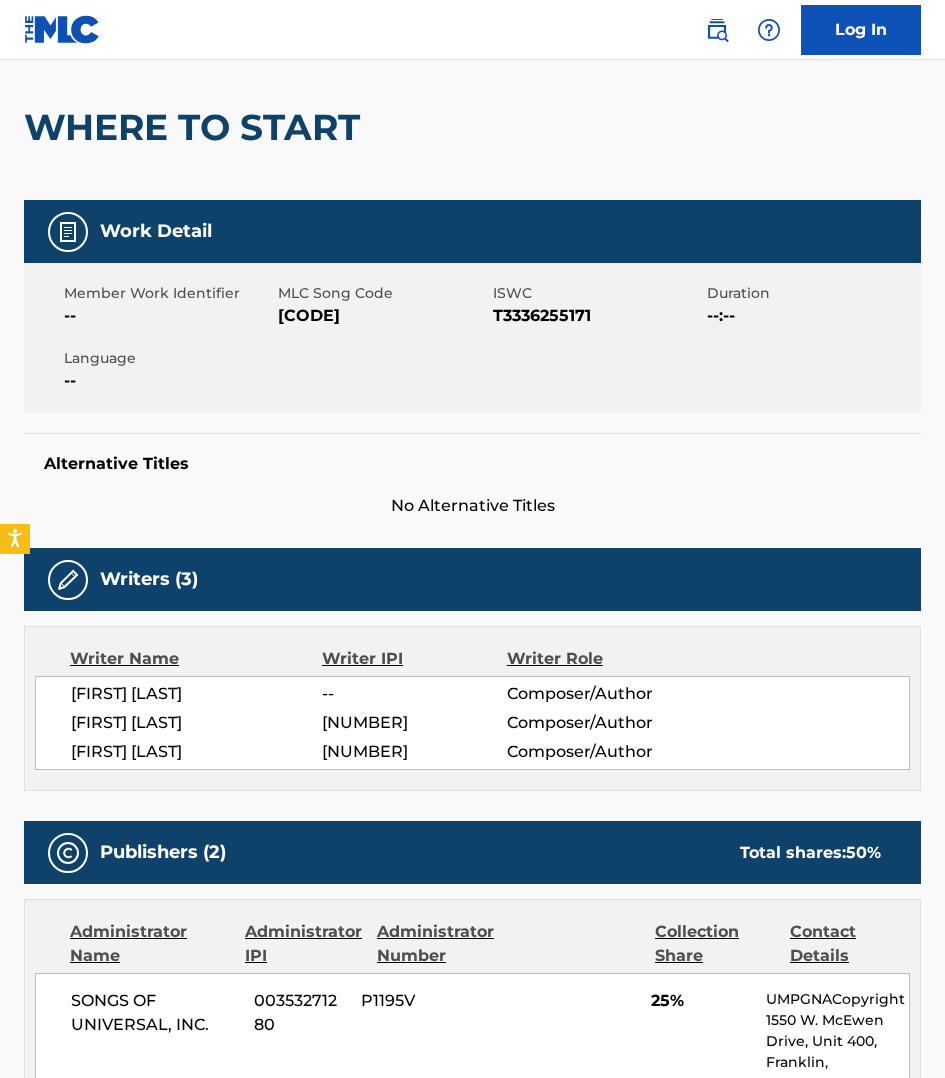 click on "Member Work Identifier -- MLC Song Code W546EZ ISWC T3336255171 Duration --:-- Language --" at bounding box center [472, 338] 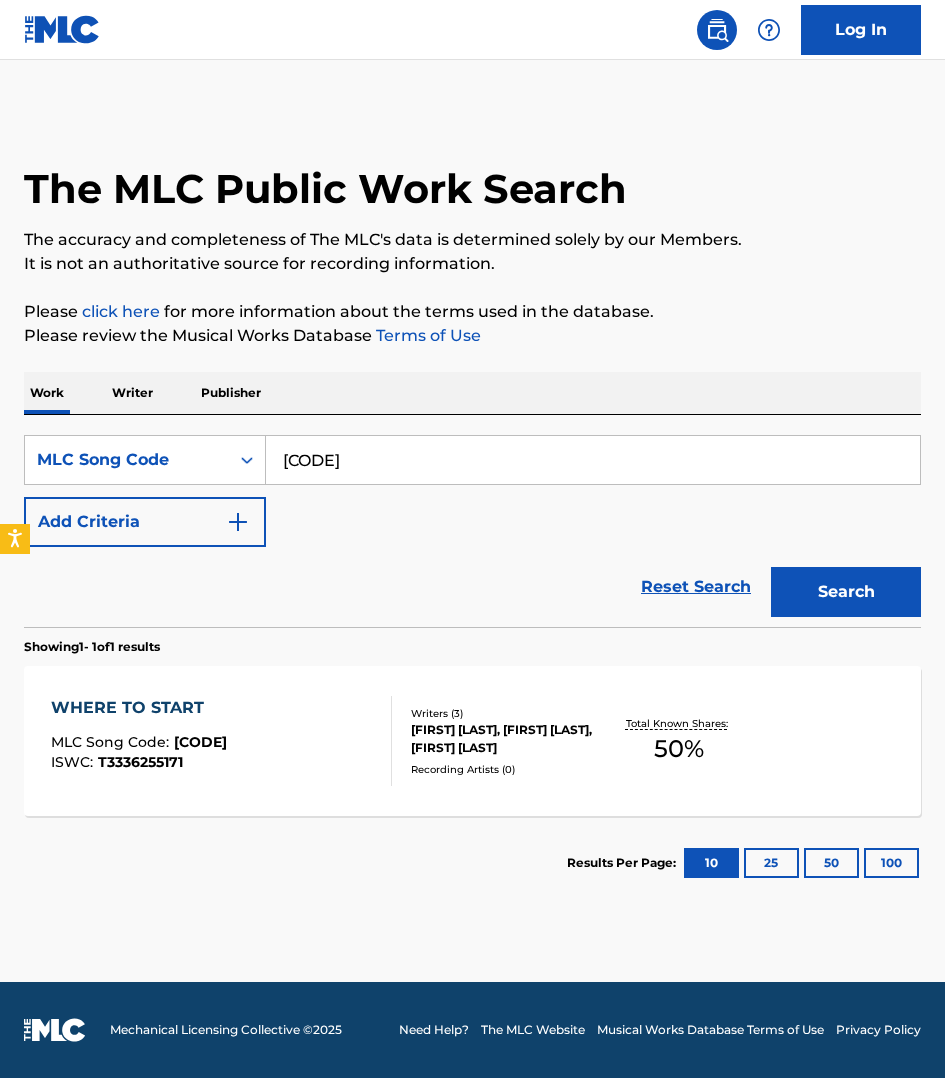 scroll, scrollTop: 0, scrollLeft: 0, axis: both 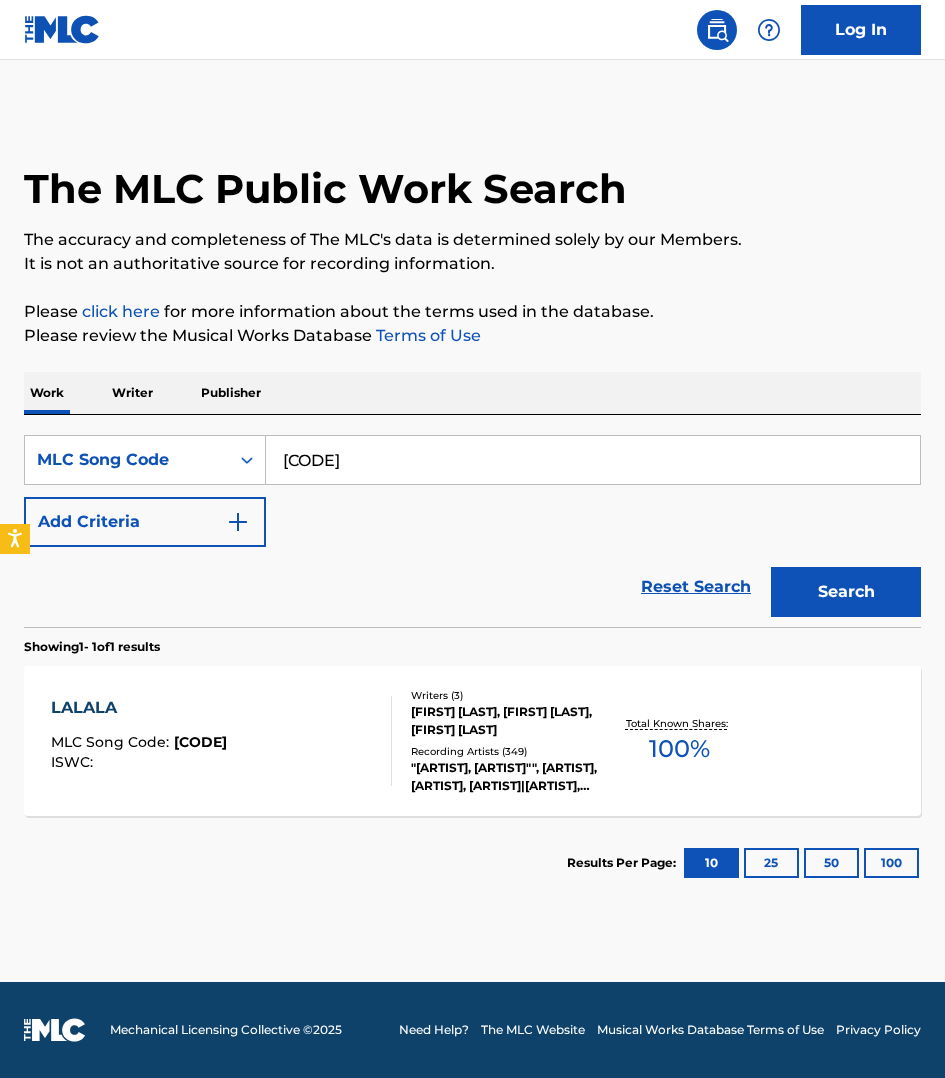 click on "LALALA MLC Song Code : LA8TTH ISWC :" at bounding box center (221, 741) 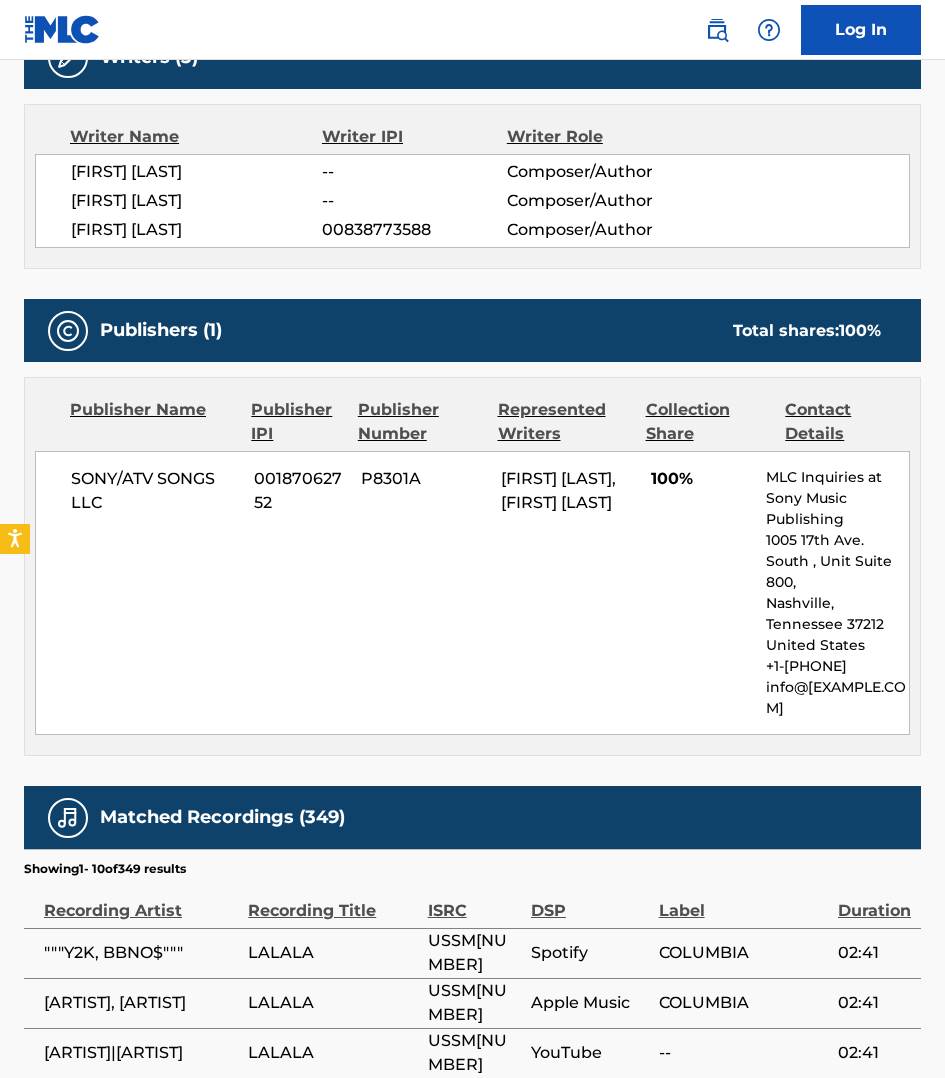 scroll, scrollTop: 1312, scrollLeft: 0, axis: vertical 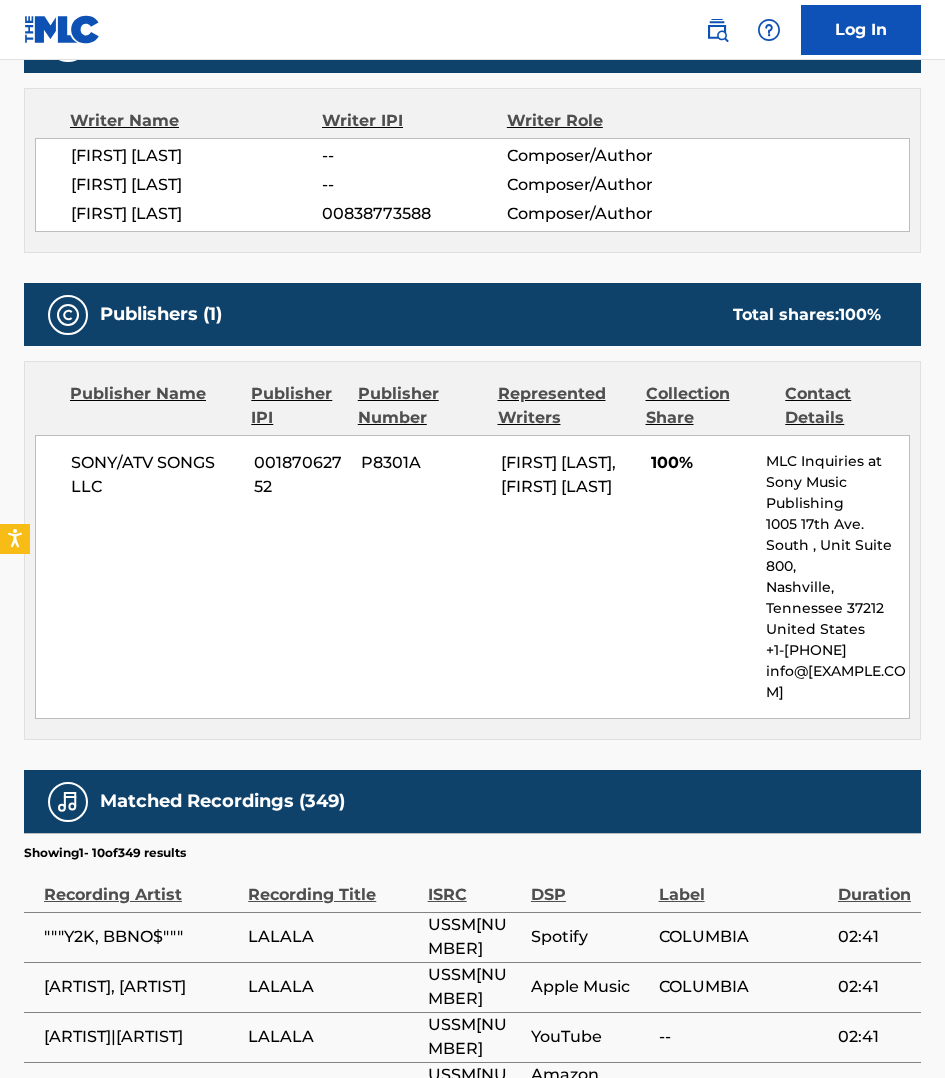 click on "Work Detail   Member Work Identifier -- MLC Song Code LA8TTH ISWC -- Duration --:-- Language -- Alternative Titles Alternative Title Alternative Title Type Language La La la Generic Alternative Title English Oliver Heldens Remix - Extended Generic Alternative Title English Oliver Heldens Remix Generic Alternative Title English Polyphia Remix Generic Alternative Title English LA LA LA Generic Alternative Title -- OLIVER HELDENS REMIX - EXTENDED Generic Alternative Title -- OLIVER HELDENS REMIX Generic Alternative Title -- POLYPHIA REMIX Generic Alternative Title -- Writers   (3) Writer Name Writer IPI Writer Role [FIRST] [LAST] -- Composer/Author [FIRST] [LAST] -- Composer/Author [FIRST] [LAST] 00838773588 Composer/Author Publishers   (1) Total shares:  100 % Publisher Name Publisher IPI Publisher Number Represented Writers Collection Share Contact Details SONY/ATV SONGS LLC 00187062752 P8301A [FIRST] [LAST], [FIRST] [LAST] 100% MLC Inquiries at Sony Music Publishing Nashville, Tennessee 37212 100 %" at bounding box center (472, 275) 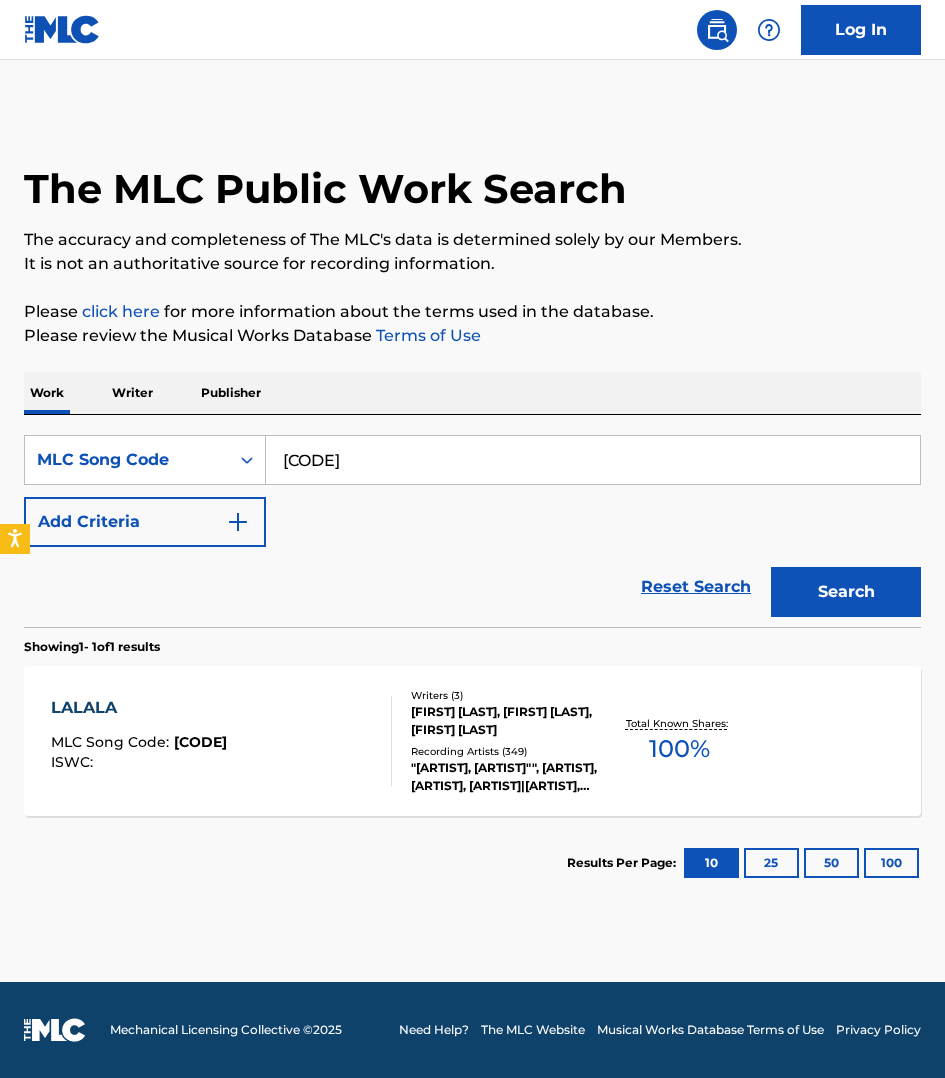 click on "[CODE]" at bounding box center (593, 460) 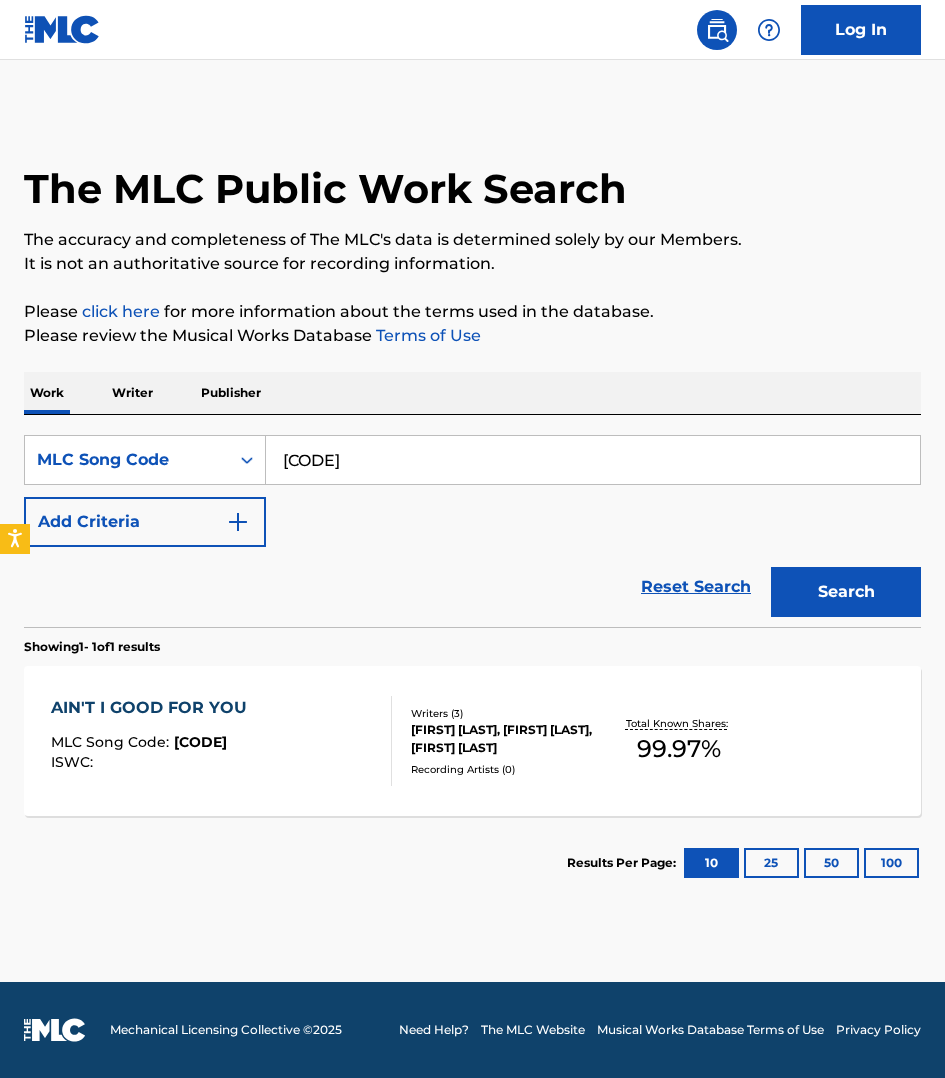 click on "AIN'T I GOOD FOR YOU MLC Song Code : AY4UPW ISWC :" at bounding box center (221, 741) 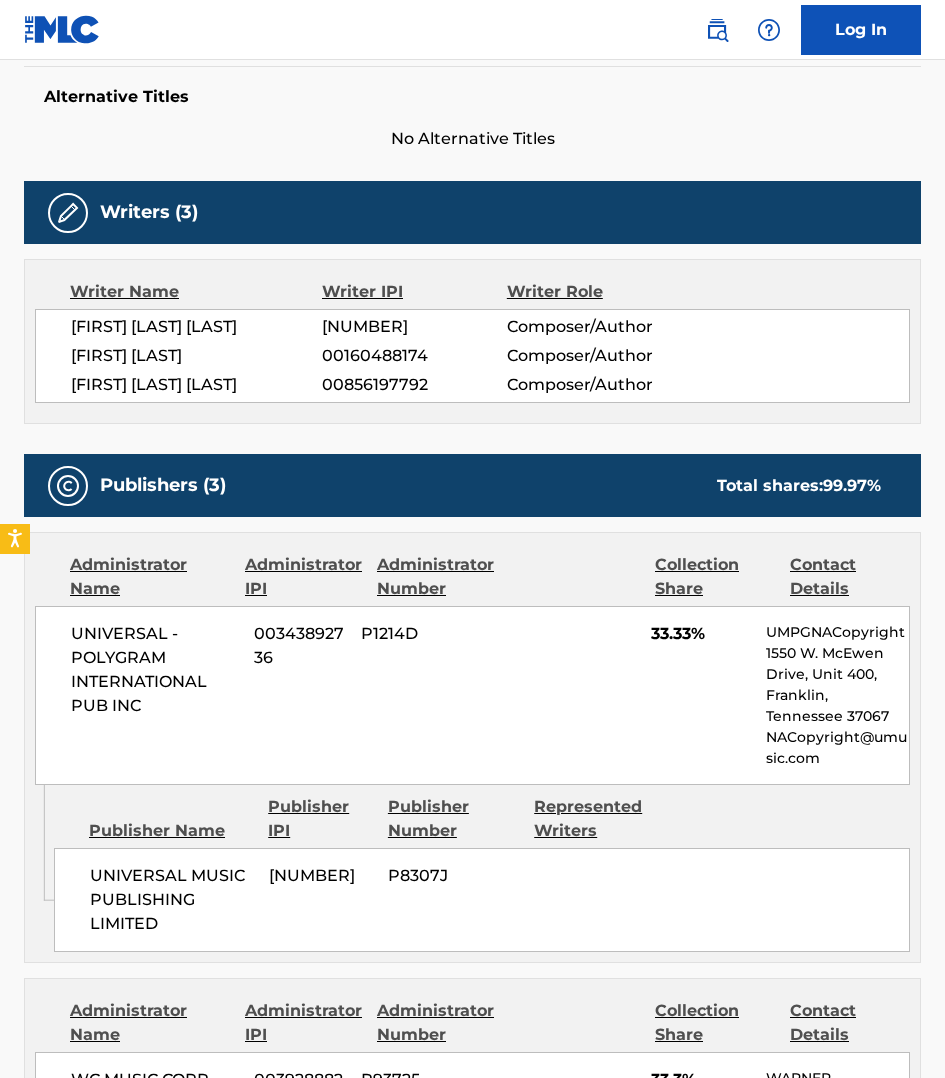 scroll, scrollTop: 500, scrollLeft: 0, axis: vertical 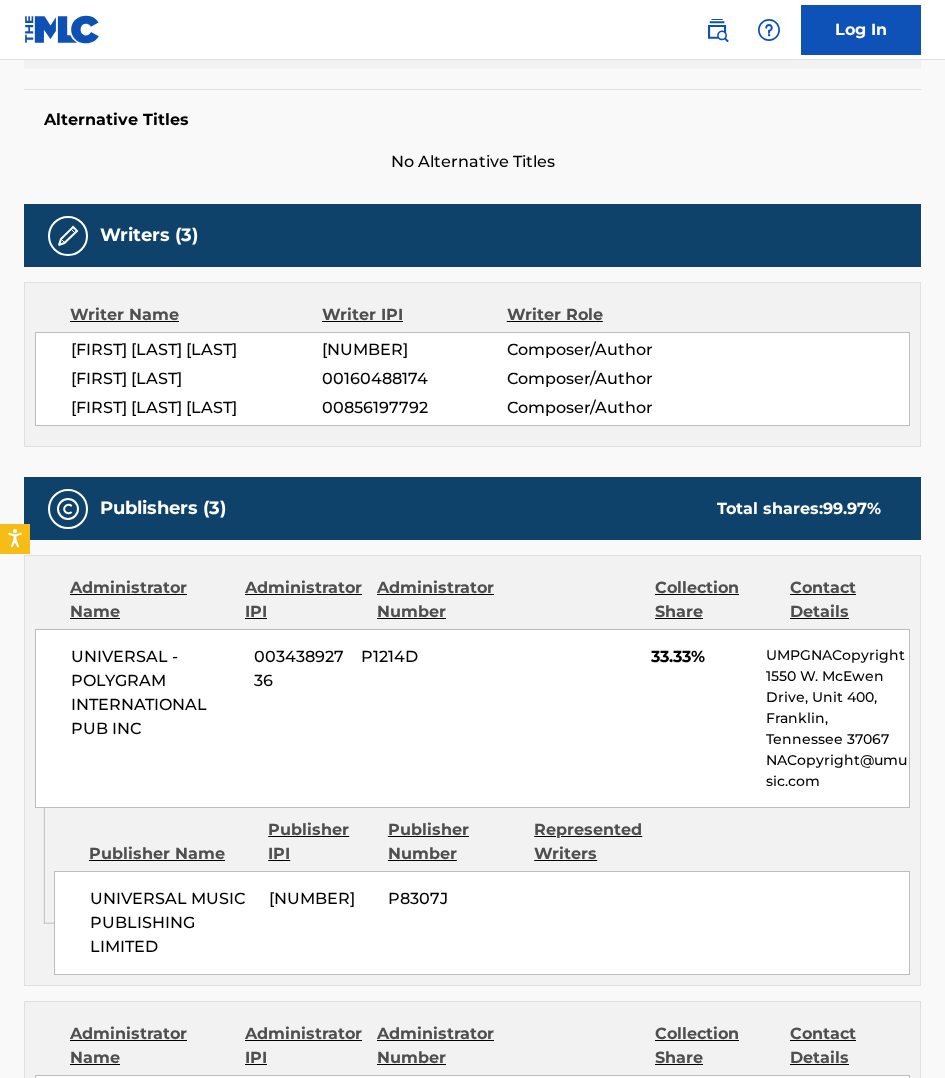 click on "[FIRST] [LAST] [LAST]" at bounding box center [196, 350] 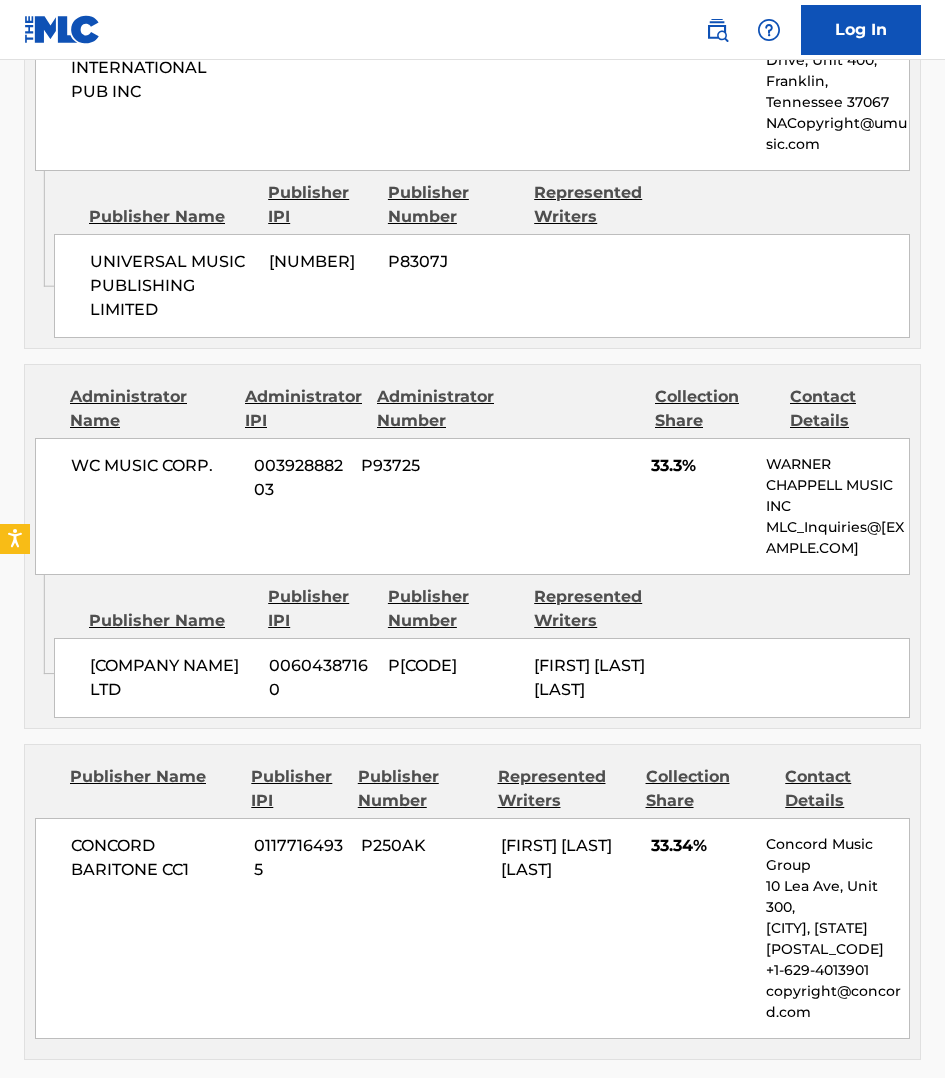 scroll, scrollTop: 1156, scrollLeft: 0, axis: vertical 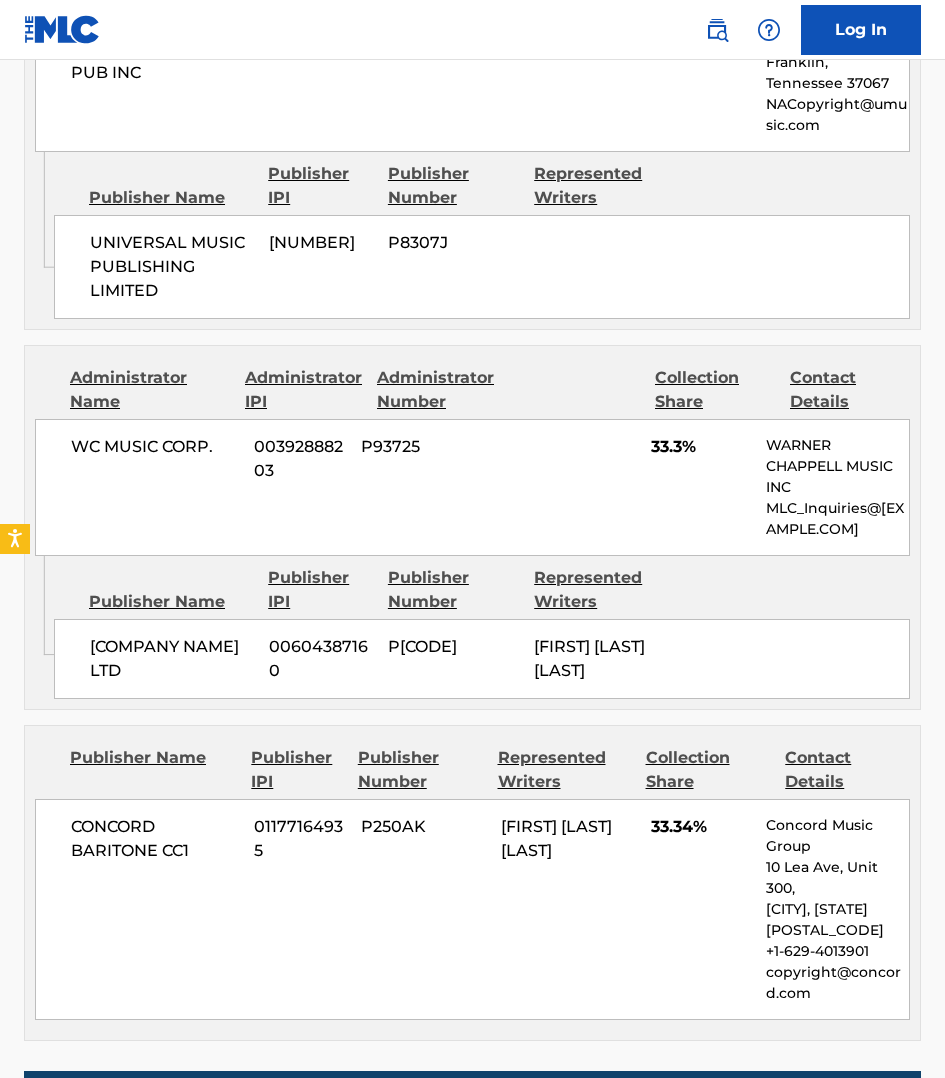 click on "Publisher Name Publisher IPI Publisher Number Represented Writers" at bounding box center (482, 590) 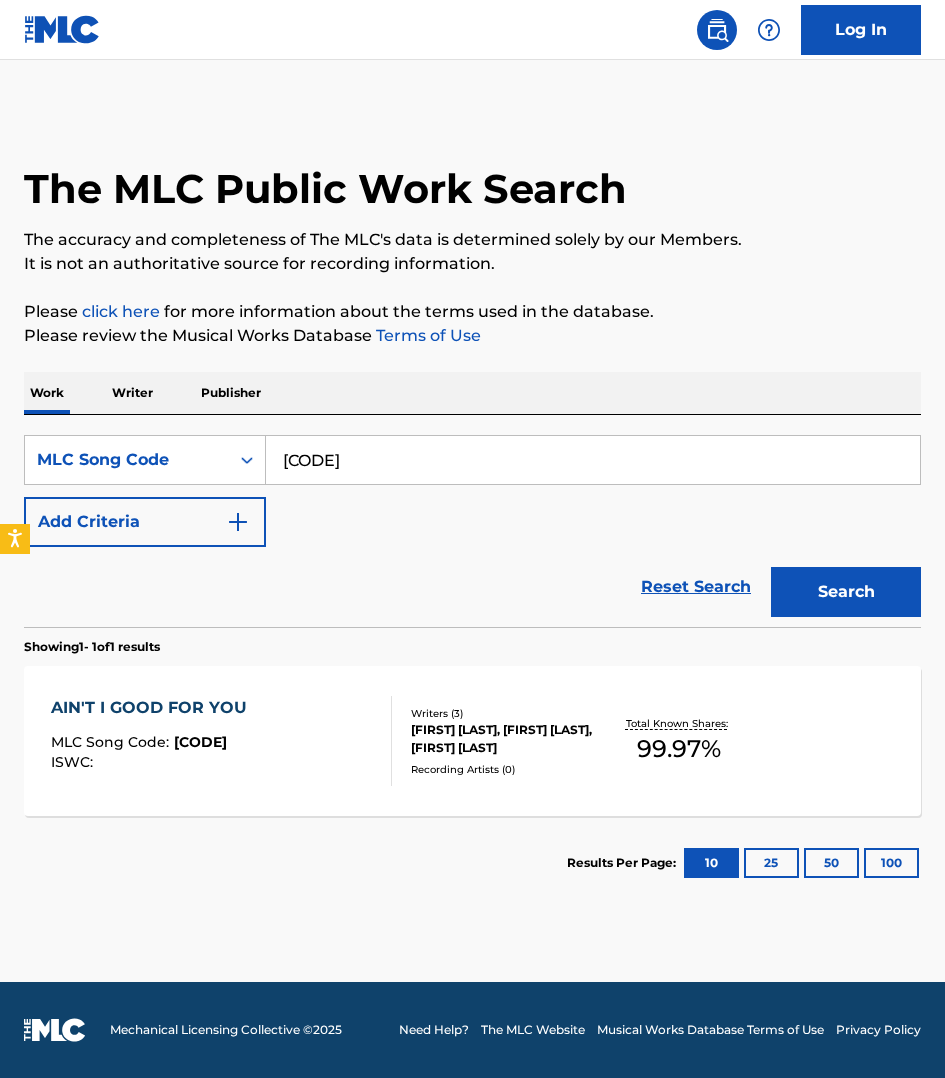click on "[CODE]" at bounding box center [593, 460] 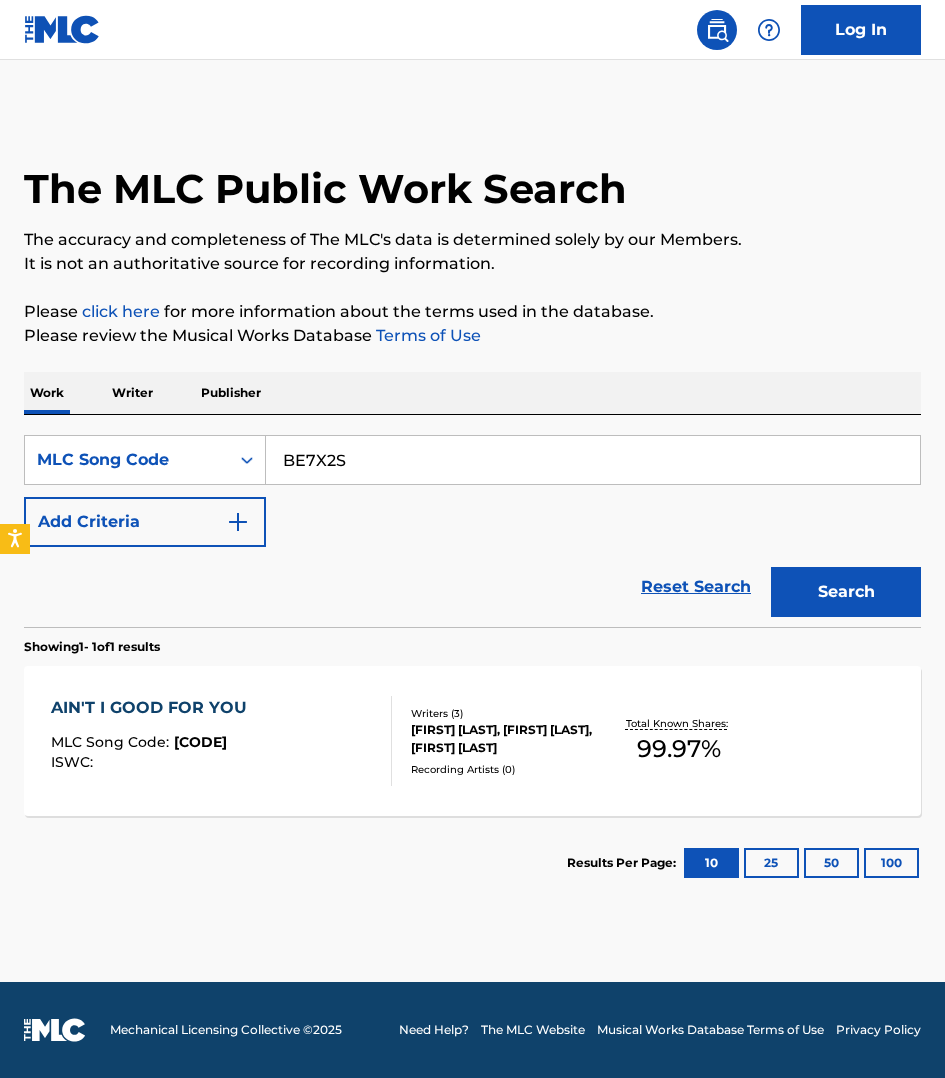 type on "BE7X2S" 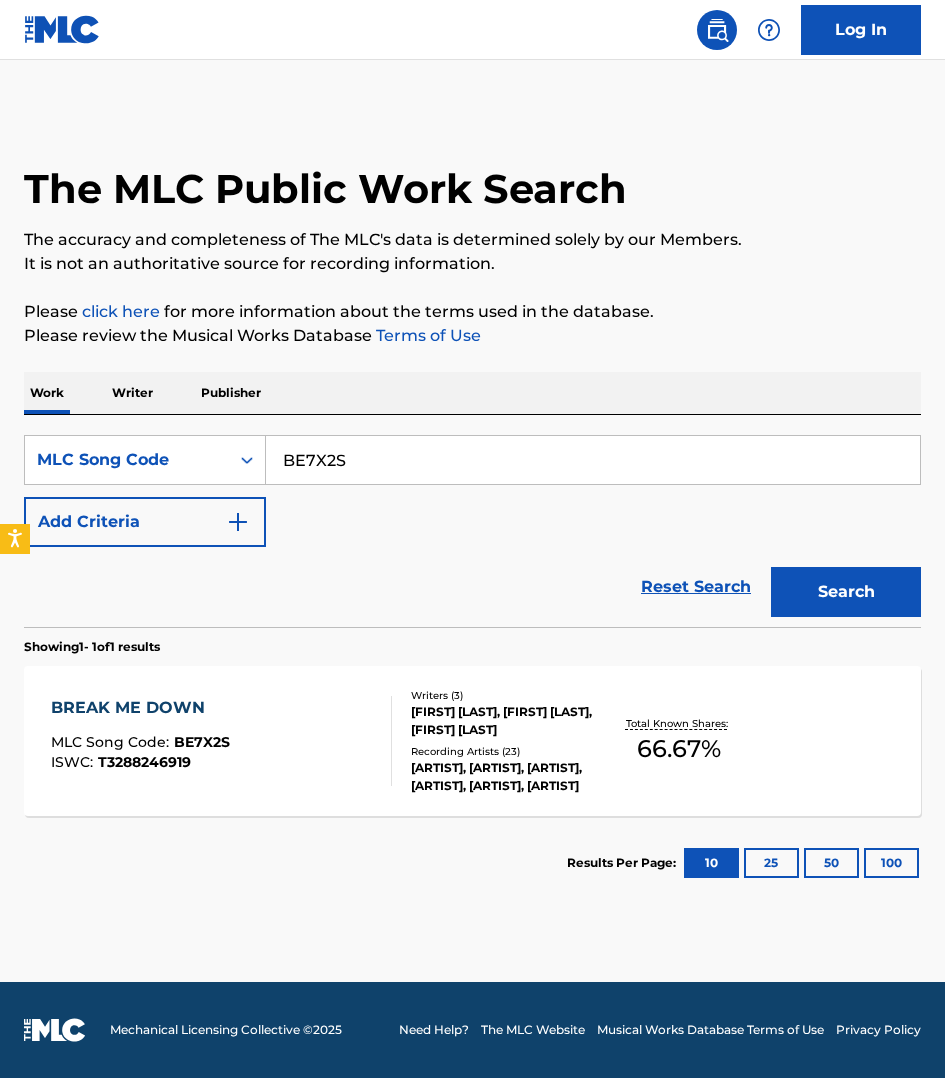 click on "BREAK ME DOWN MLC Song Code : BE7X2S ISWC : T3288246919" at bounding box center [221, 741] 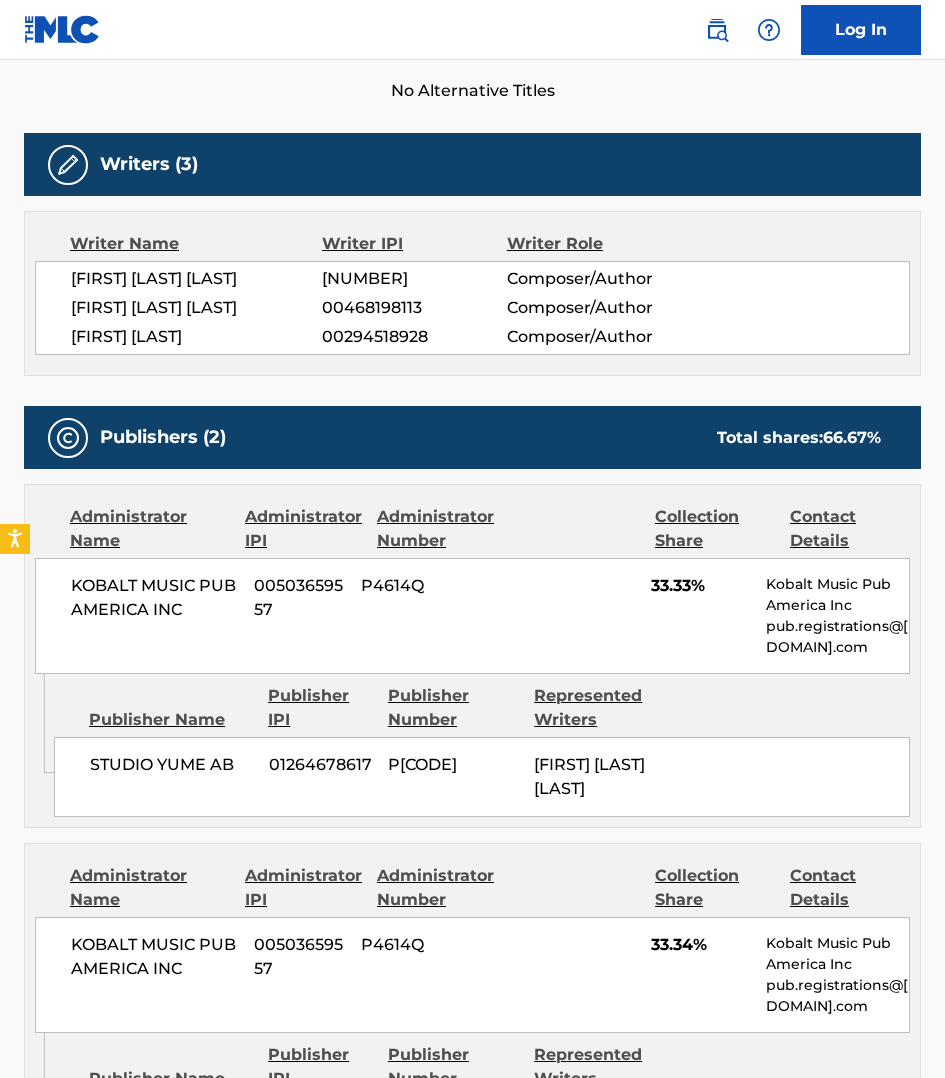 scroll, scrollTop: 531, scrollLeft: 0, axis: vertical 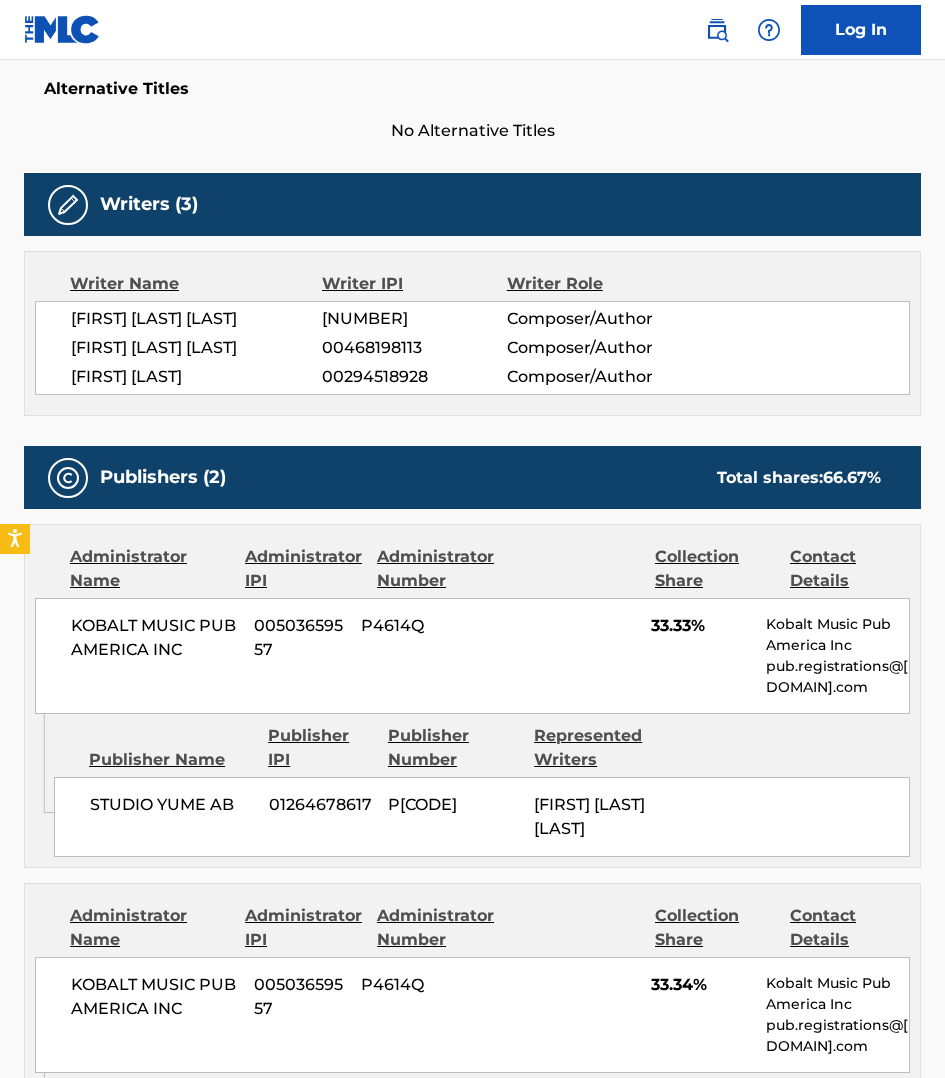 click on "[FIRST] [LAST] [NUMBER] Composer/Author" at bounding box center (490, 348) 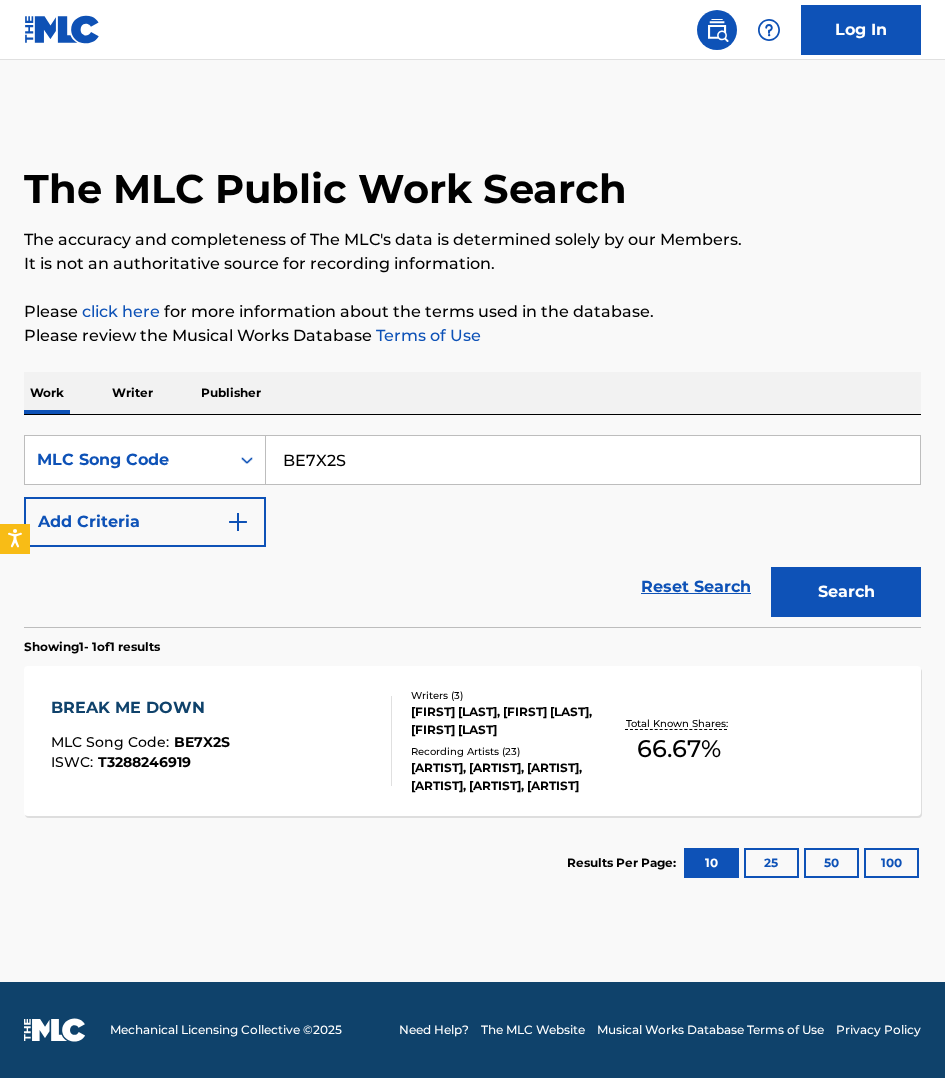 click on "BE7X2S" at bounding box center (593, 460) 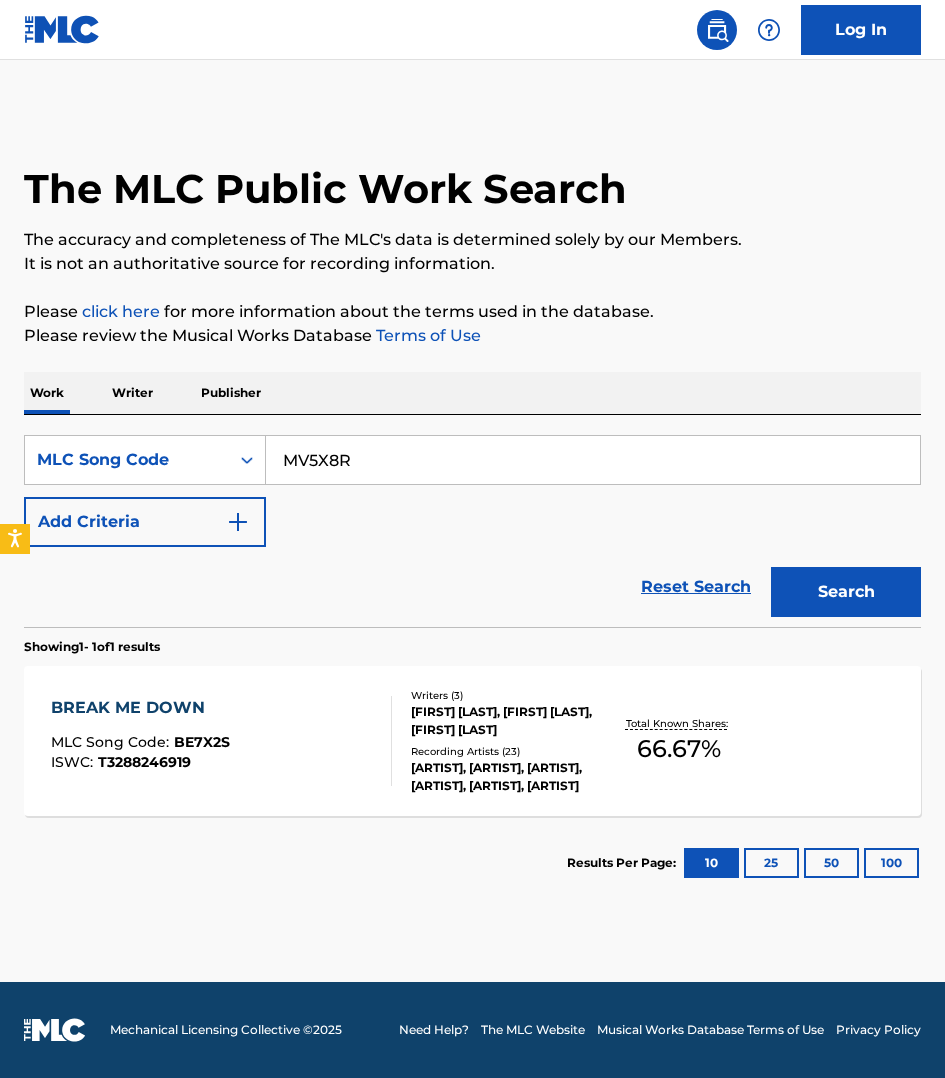 type on "MV5X8R" 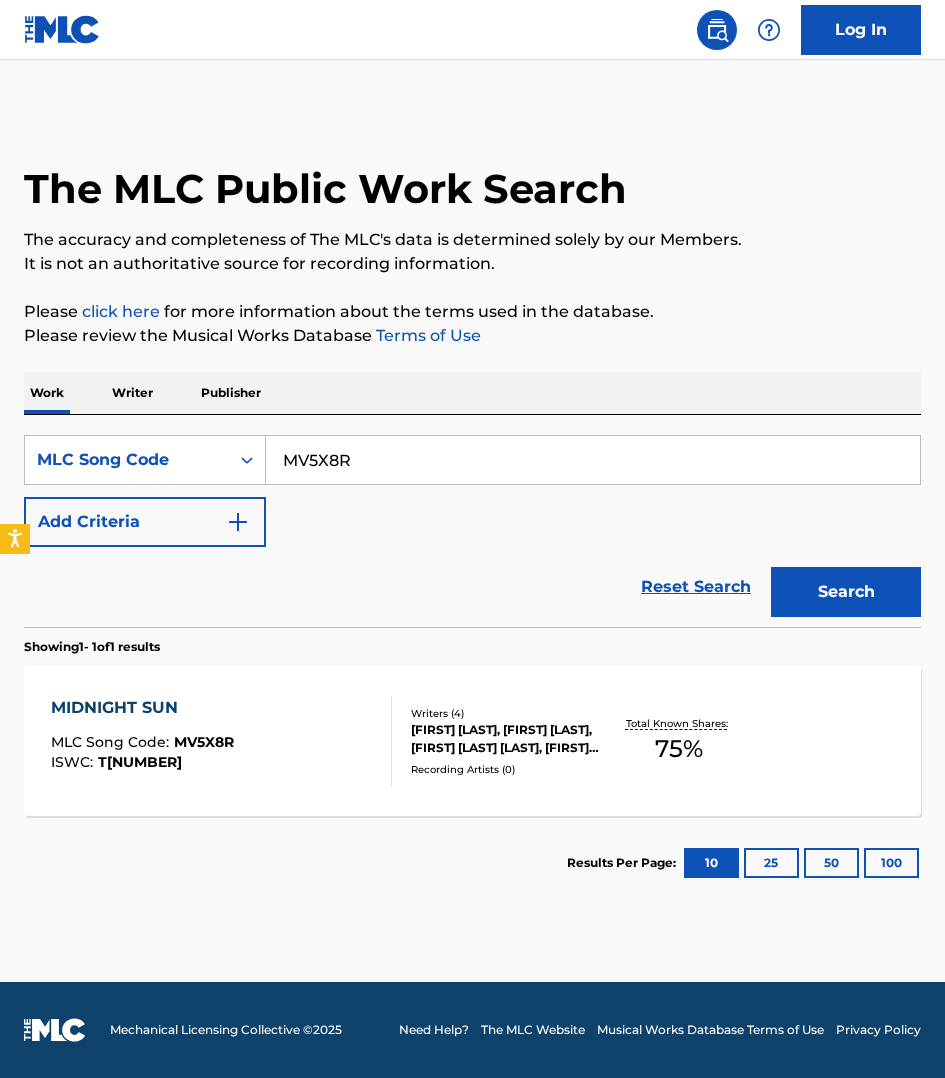 click on "MIDNIGHT SUN MLC Song Code : MV5X8R ISWC : T3331044765" at bounding box center (221, 741) 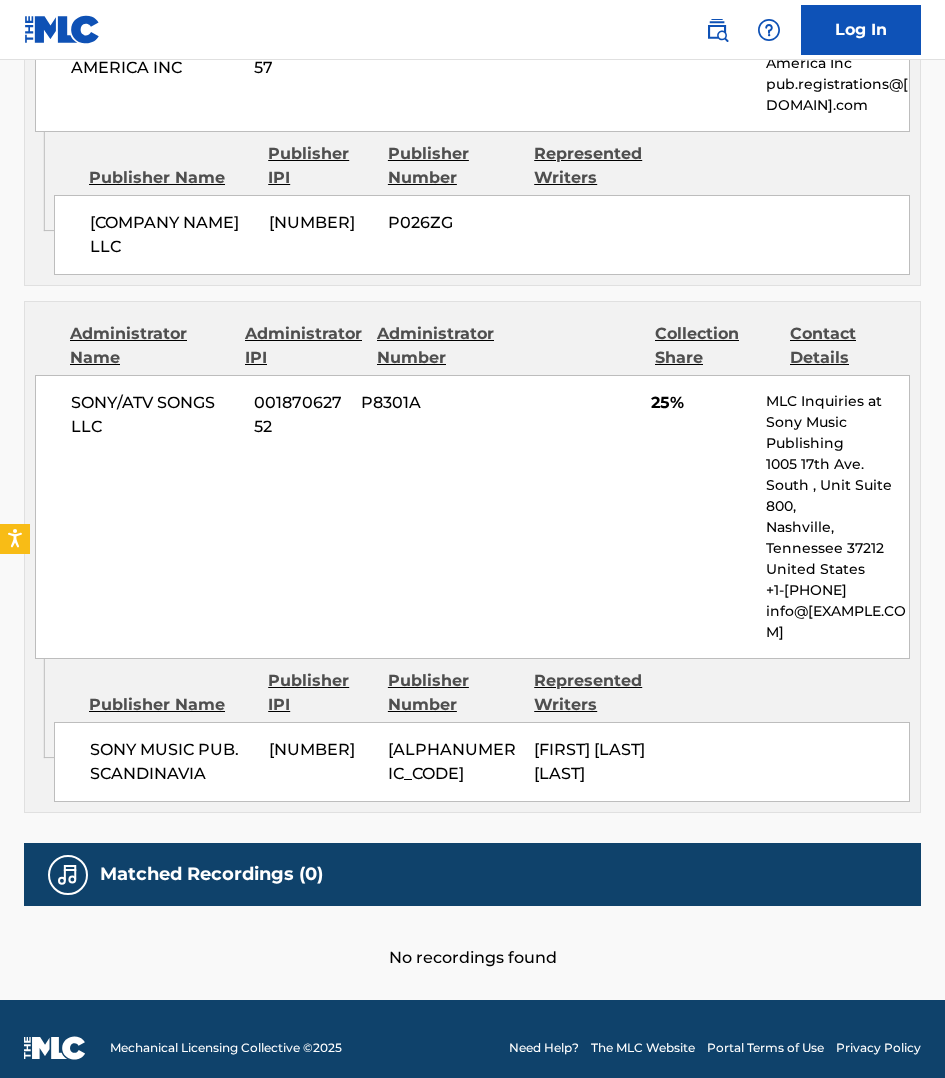 scroll, scrollTop: 1568, scrollLeft: 0, axis: vertical 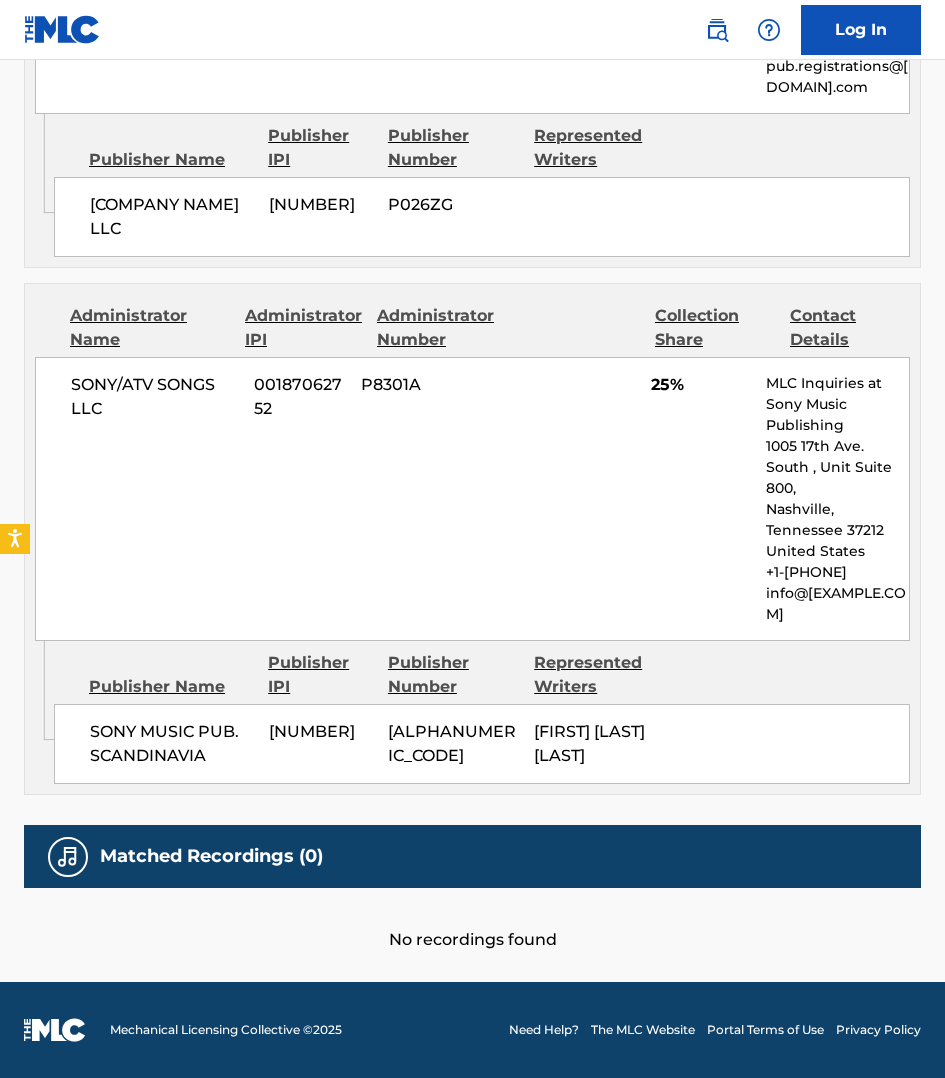 click on "Publisher Name Publisher IPI Publisher Number Represented Writers" at bounding box center [482, 675] 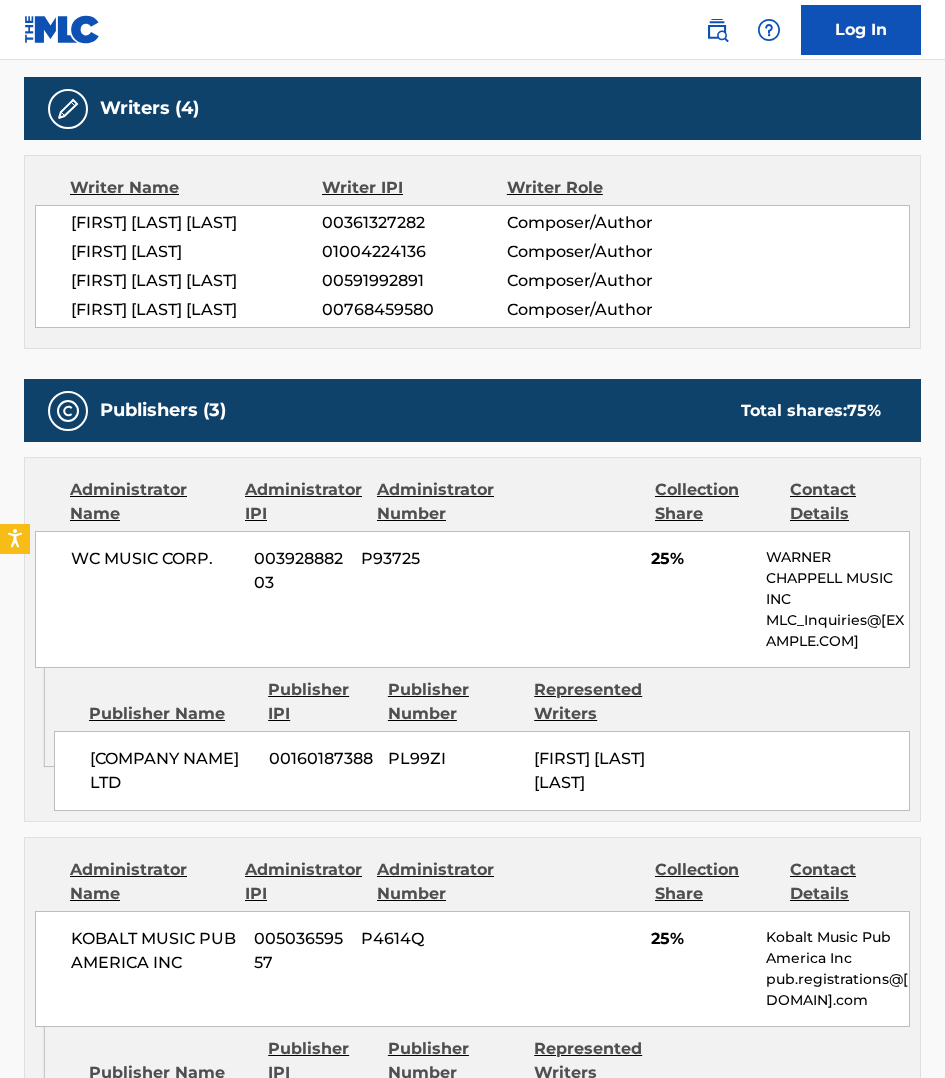 scroll, scrollTop: 537, scrollLeft: 0, axis: vertical 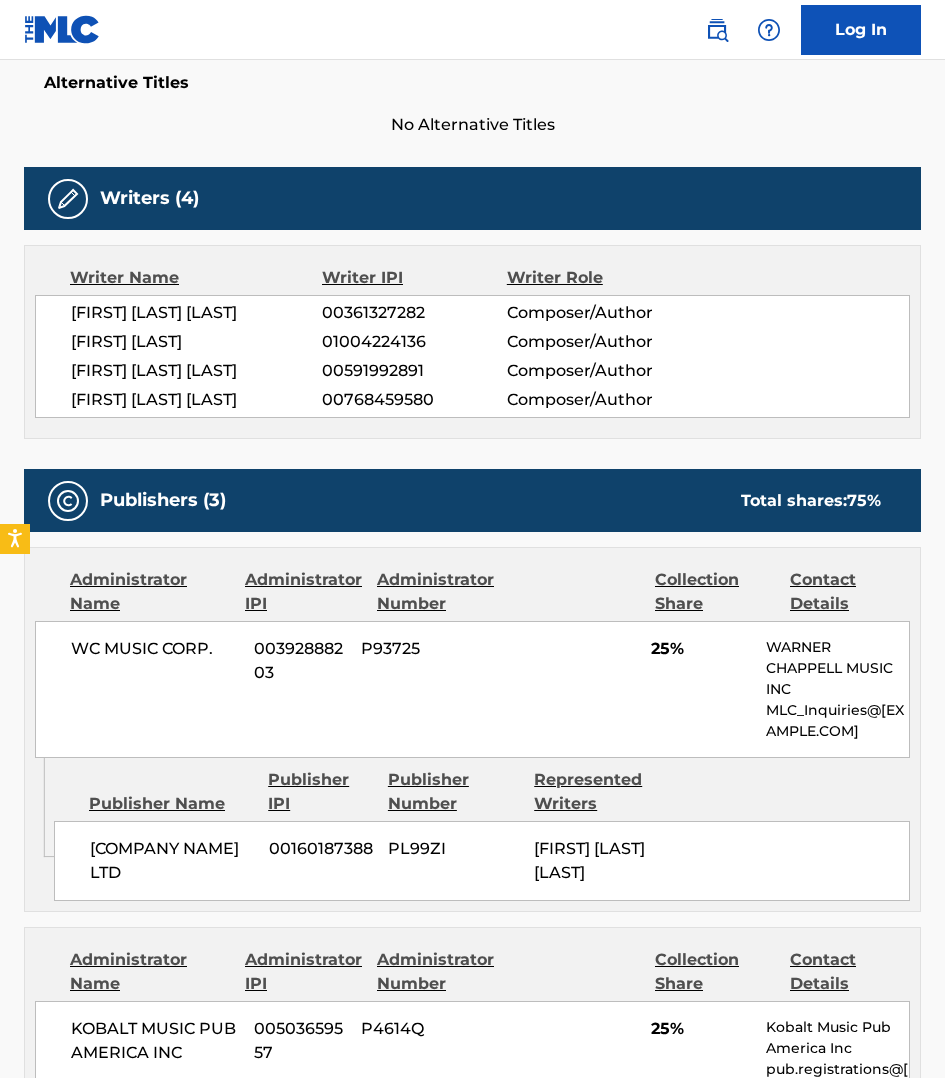 click on "[FIRST] [LAST] [LAST]" at bounding box center [196, 400] 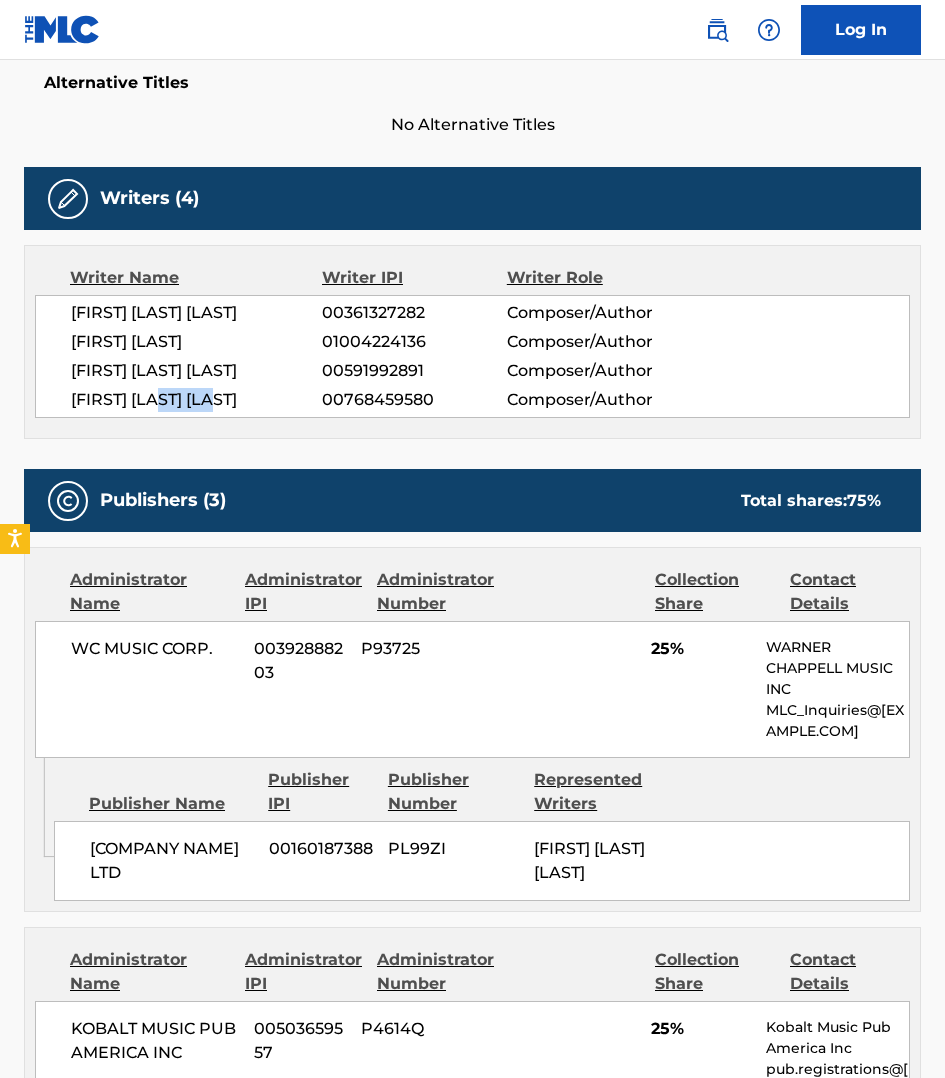 click on "[FIRST] [LAST] [LAST]" at bounding box center [196, 400] 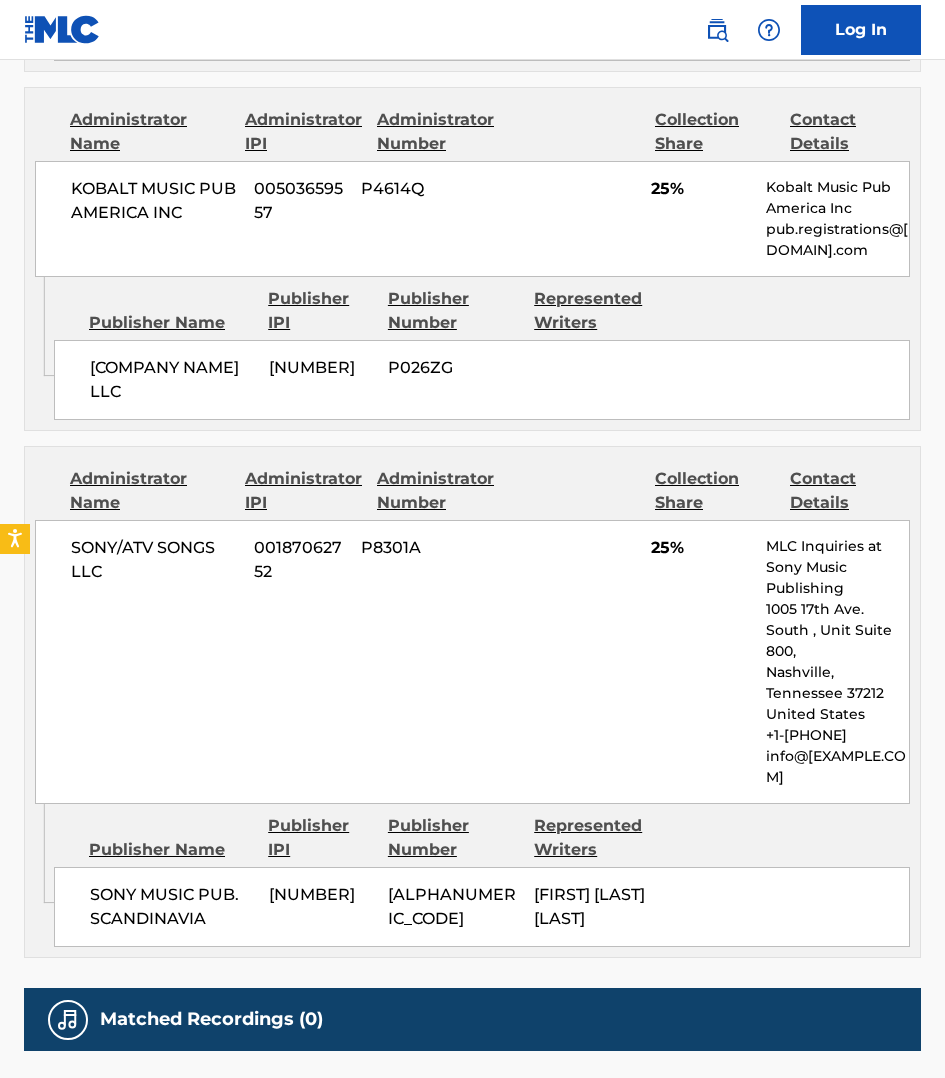 scroll, scrollTop: 1381, scrollLeft: 0, axis: vertical 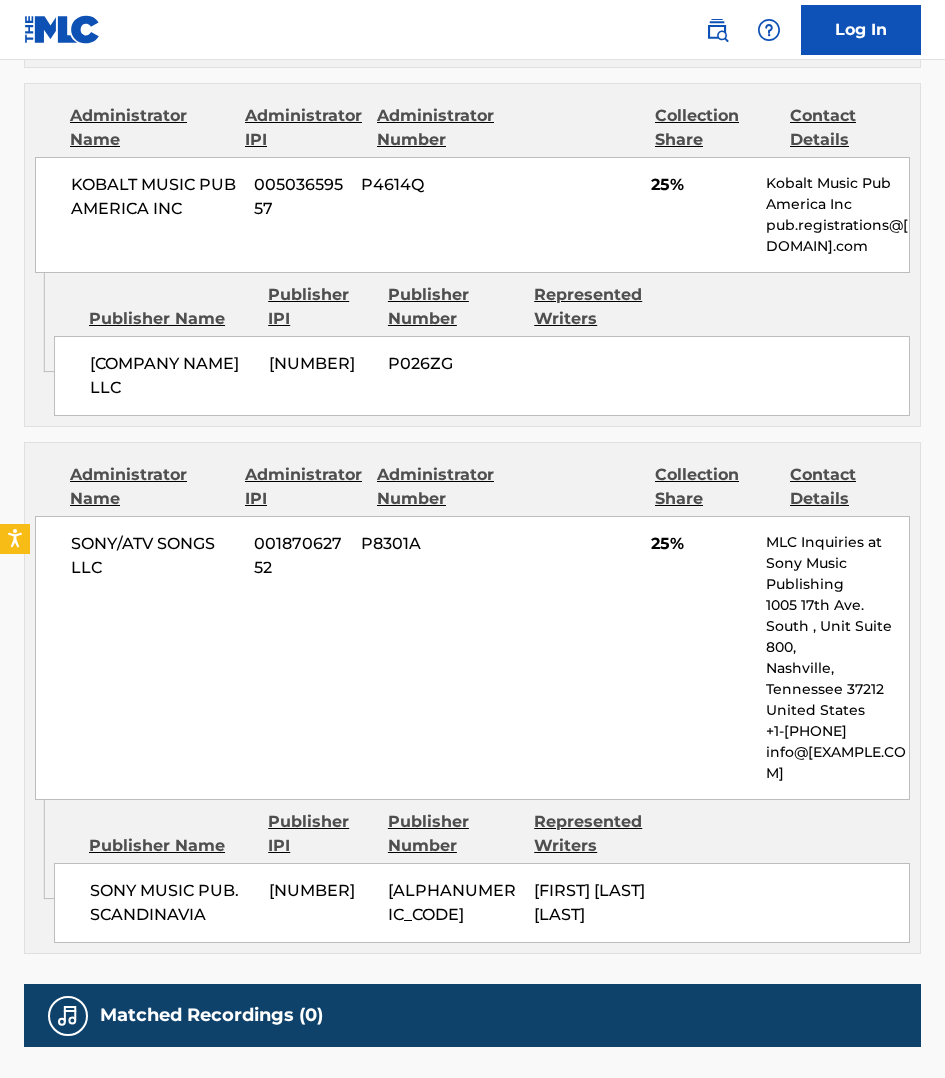 click on "Contact Details" at bounding box center [850, 487] 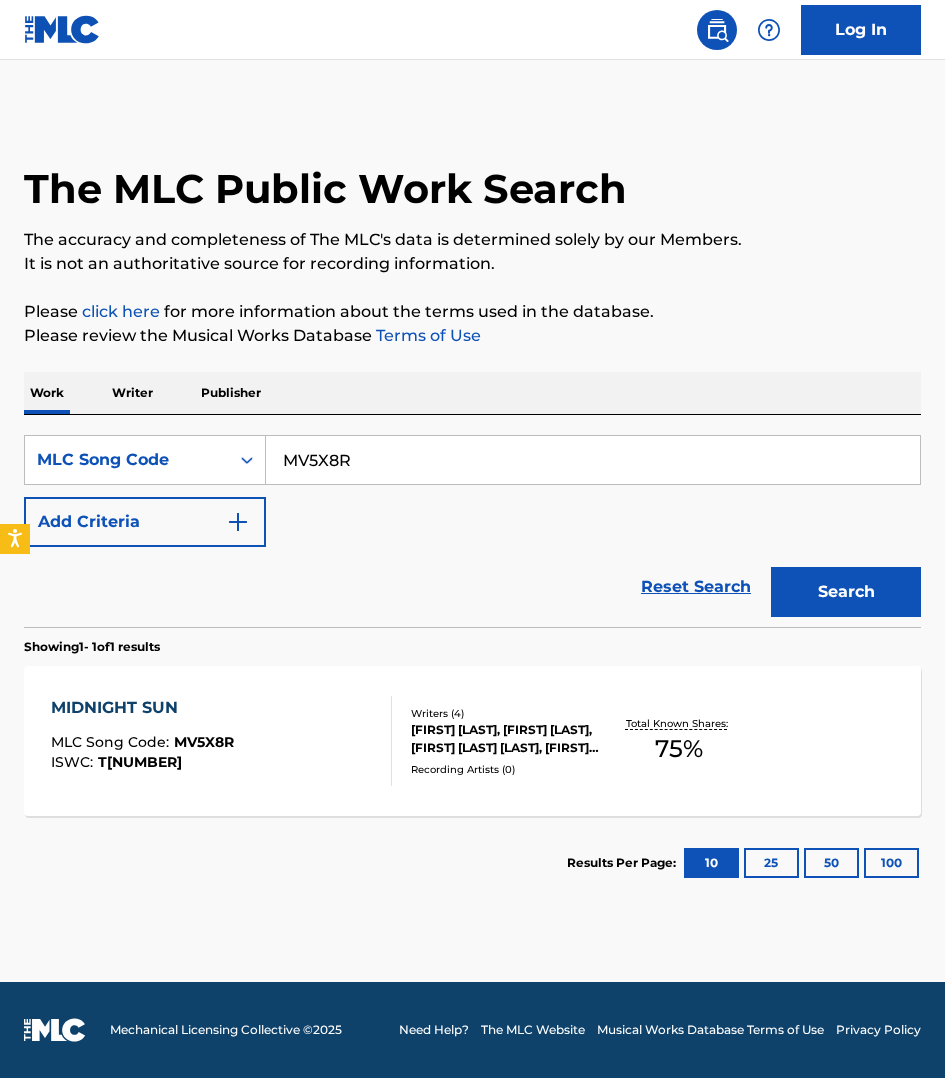 click on "MV5X8R" at bounding box center (593, 460) 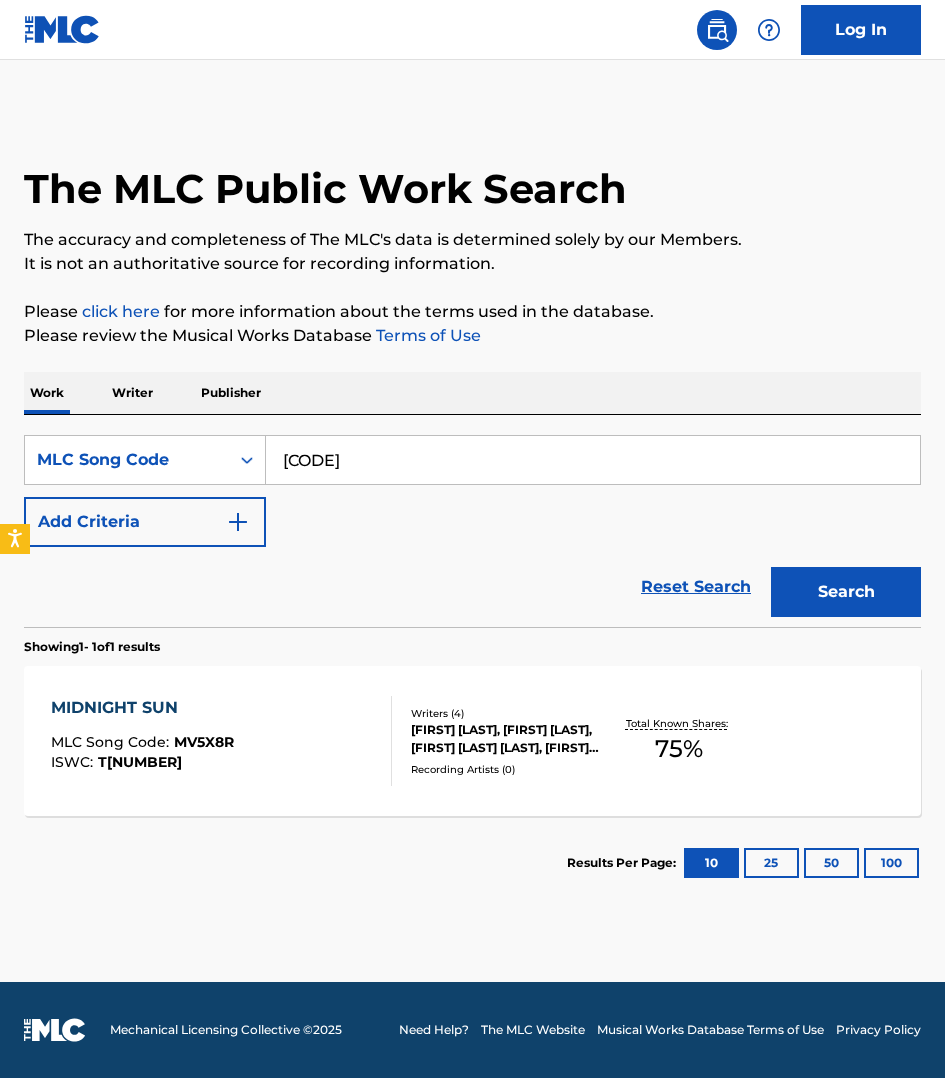 type on "[CODE]" 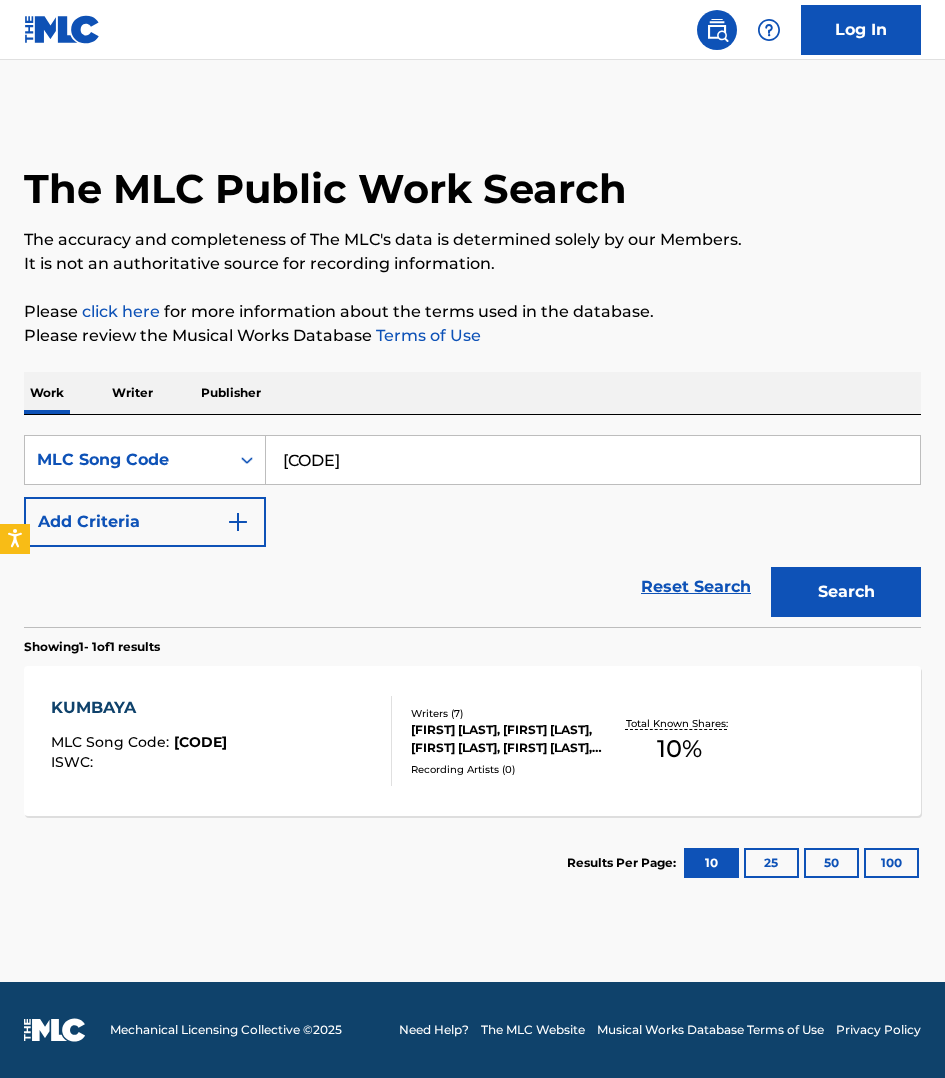 click on "KUMBAYA MLC Song Code : KC1Y8F ISWC :" at bounding box center (221, 741) 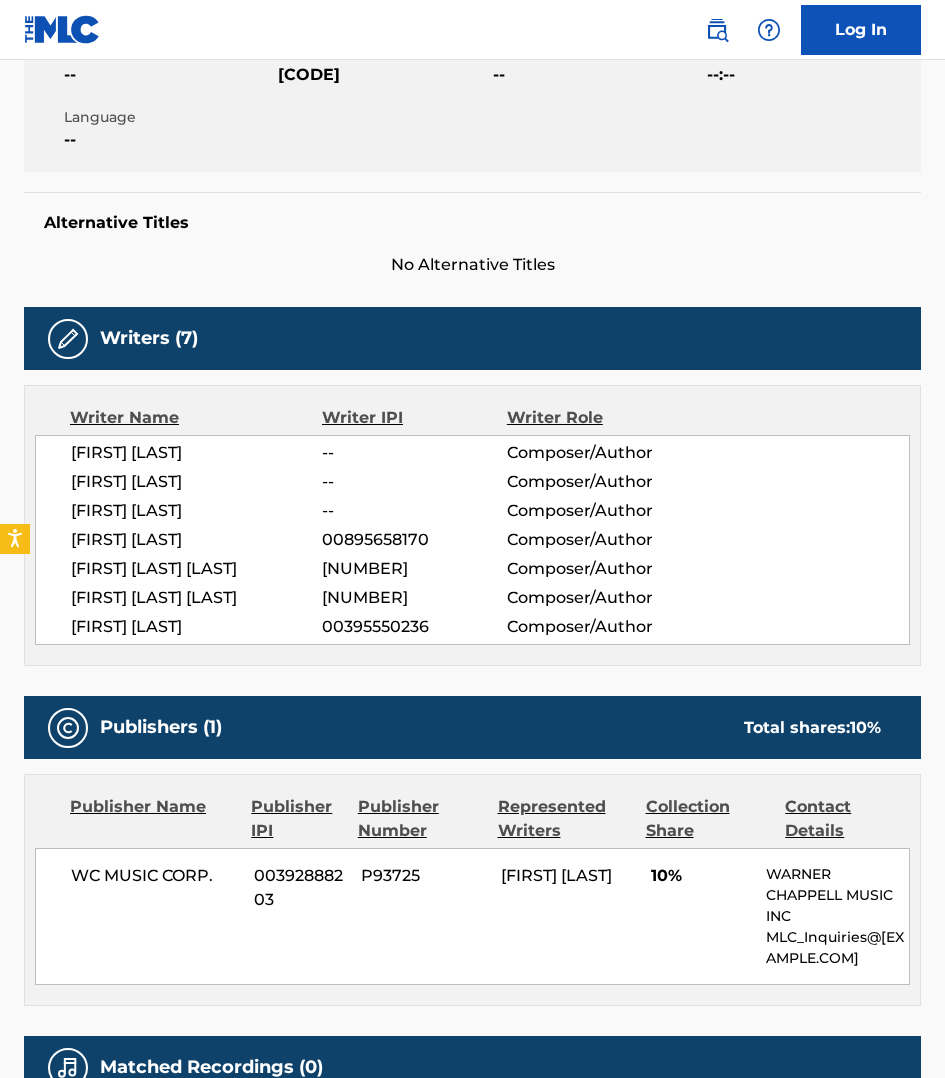 scroll, scrollTop: 406, scrollLeft: 0, axis: vertical 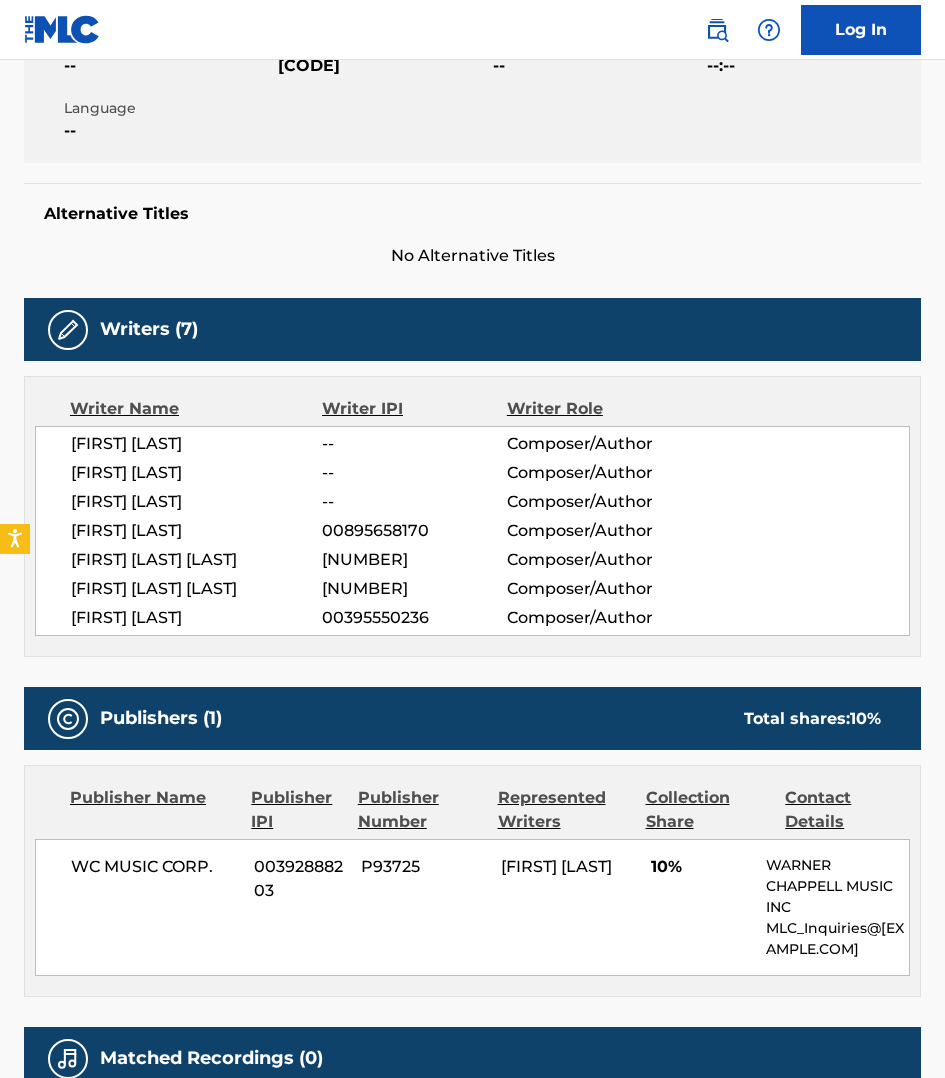 click on "Alternative Titles No Alternative Titles" at bounding box center (472, 225) 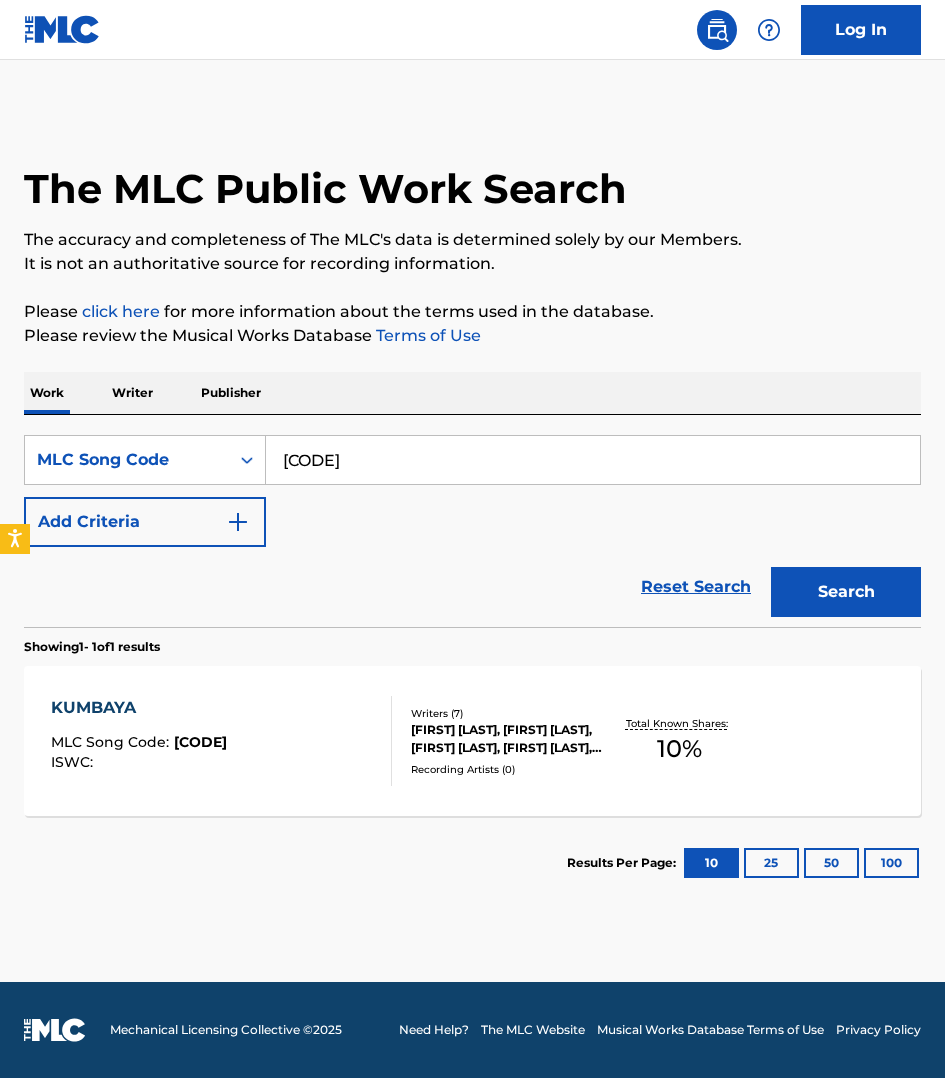 click on "[CODE]" at bounding box center (593, 460) 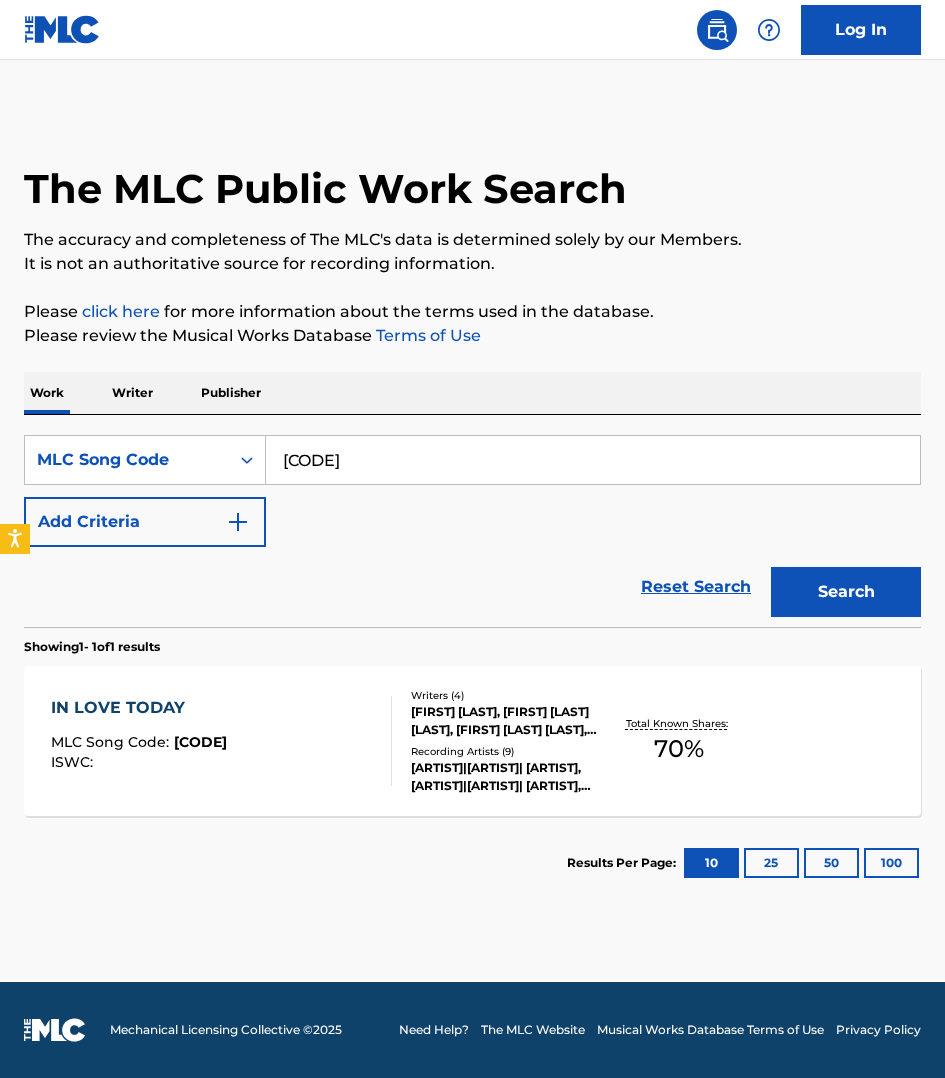 click on "IN LOVE TODAY MLC Song Code : I34Z6V ISWC :" at bounding box center (221, 741) 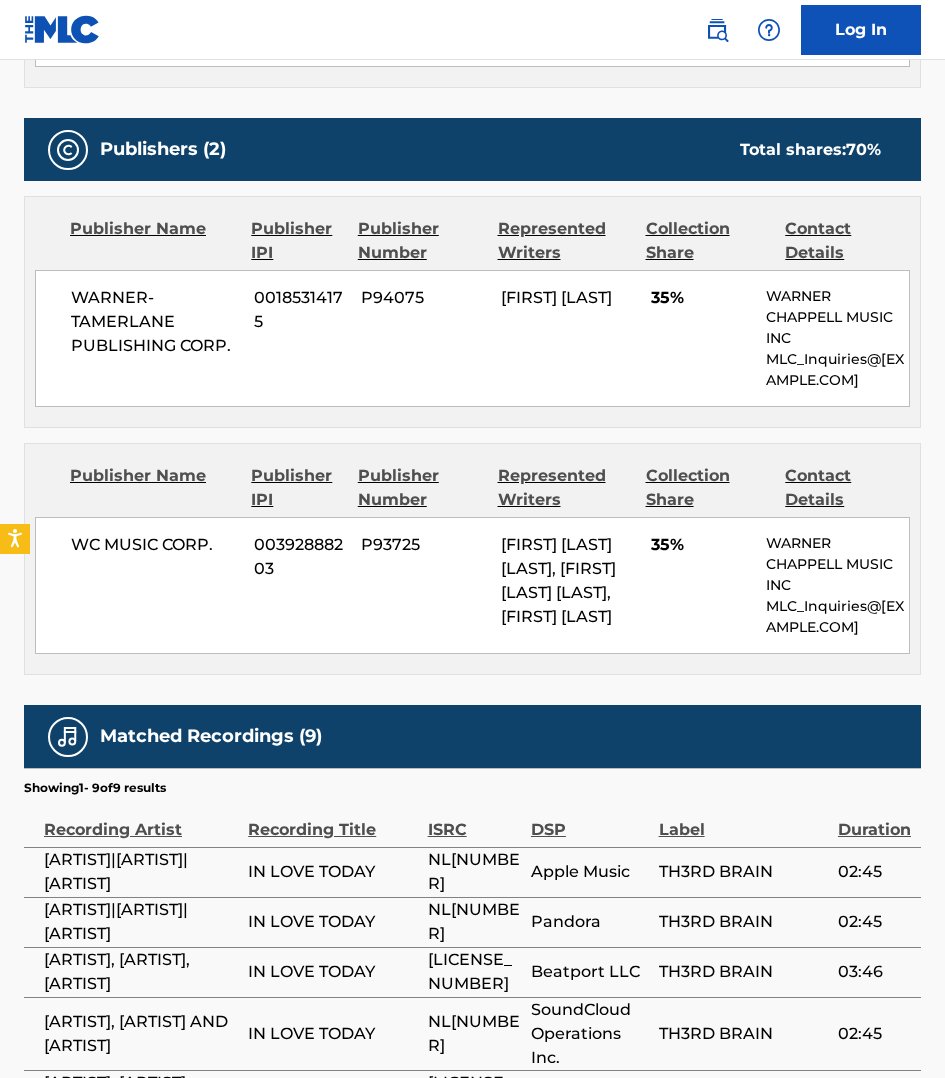 scroll, scrollTop: 937, scrollLeft: 0, axis: vertical 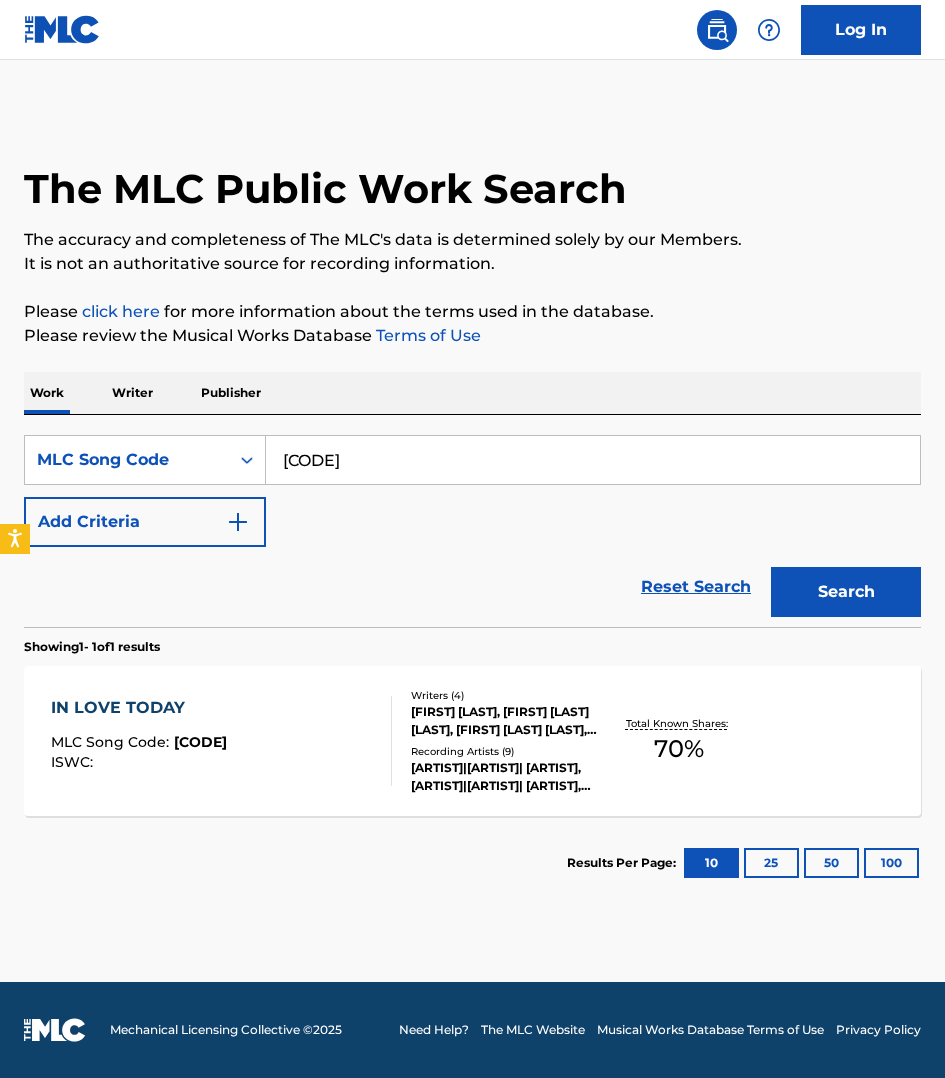 click on "[CODE]" at bounding box center (593, 460) 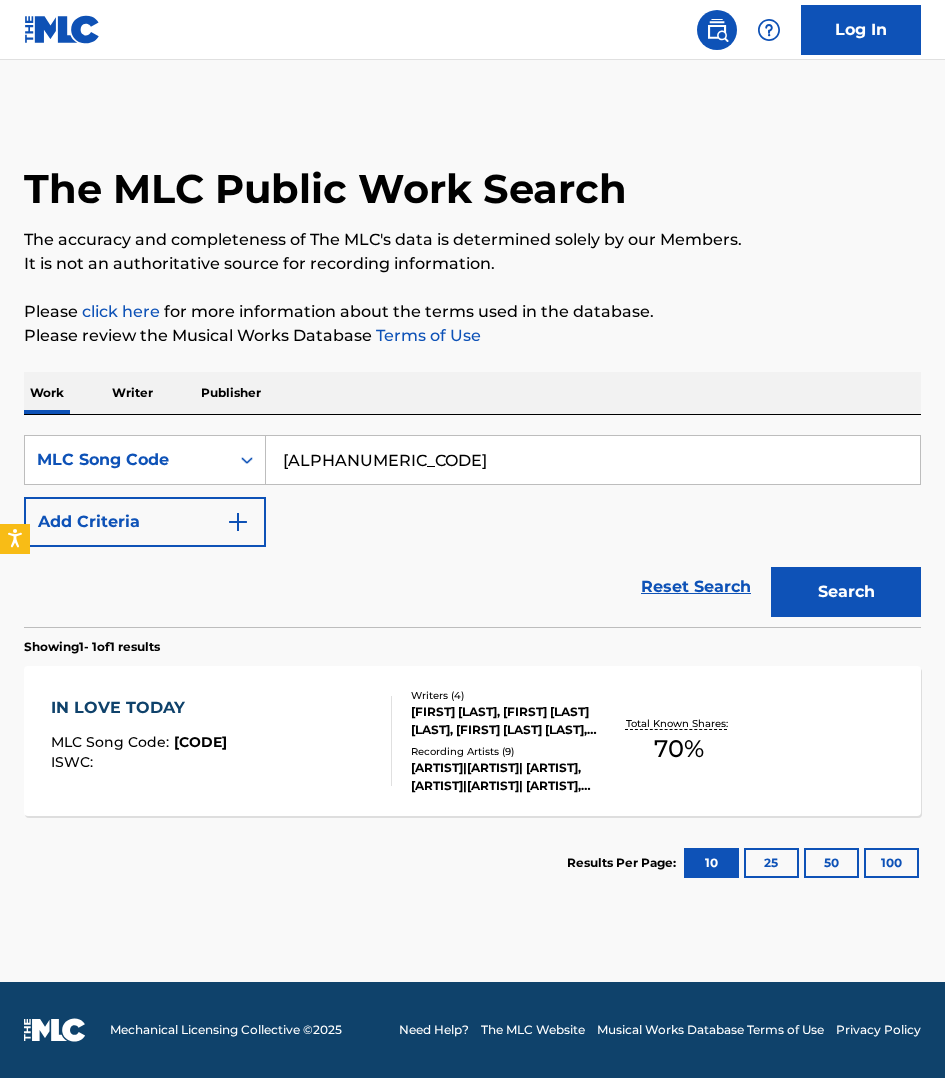 type on "[ALPHANUMERIC_CODE]" 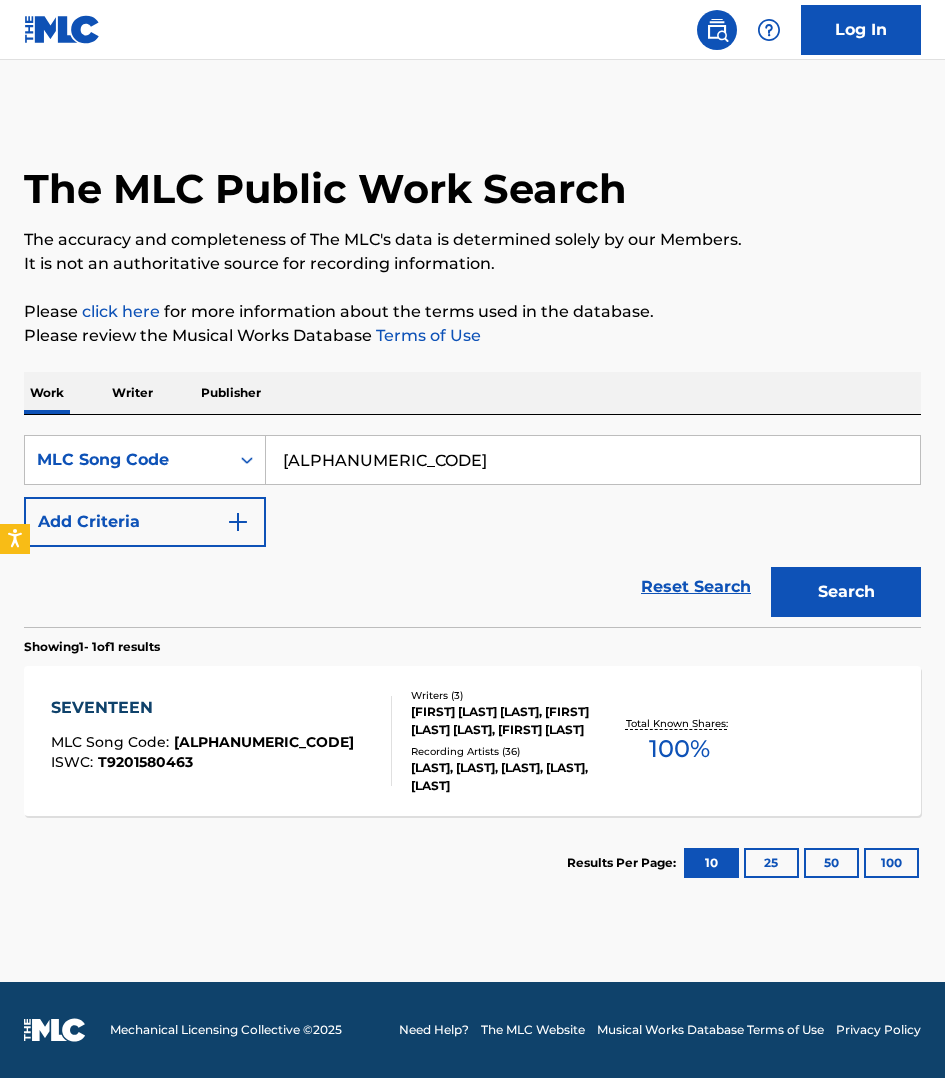 click on "SEVENTEEN MLC Song Code : SV8TRR ISWC : T9201580463" at bounding box center [221, 741] 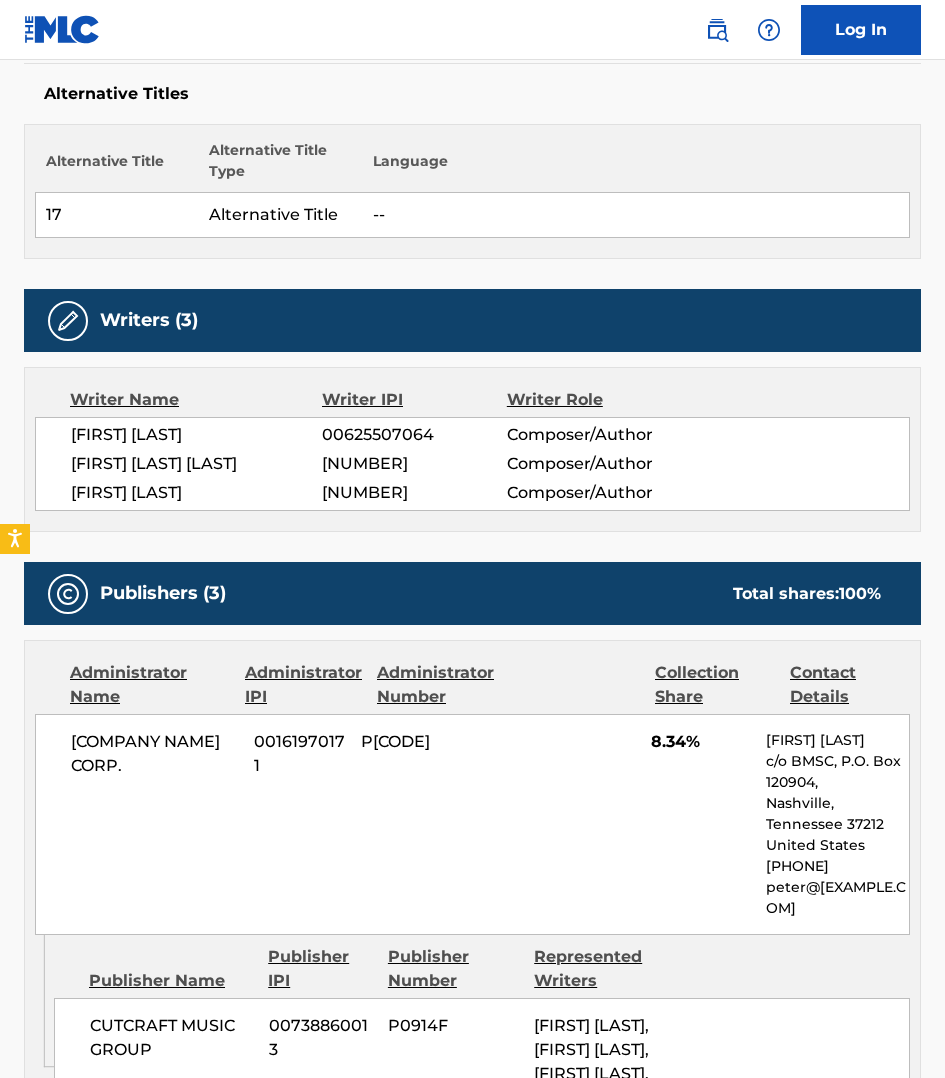 scroll, scrollTop: 468, scrollLeft: 0, axis: vertical 